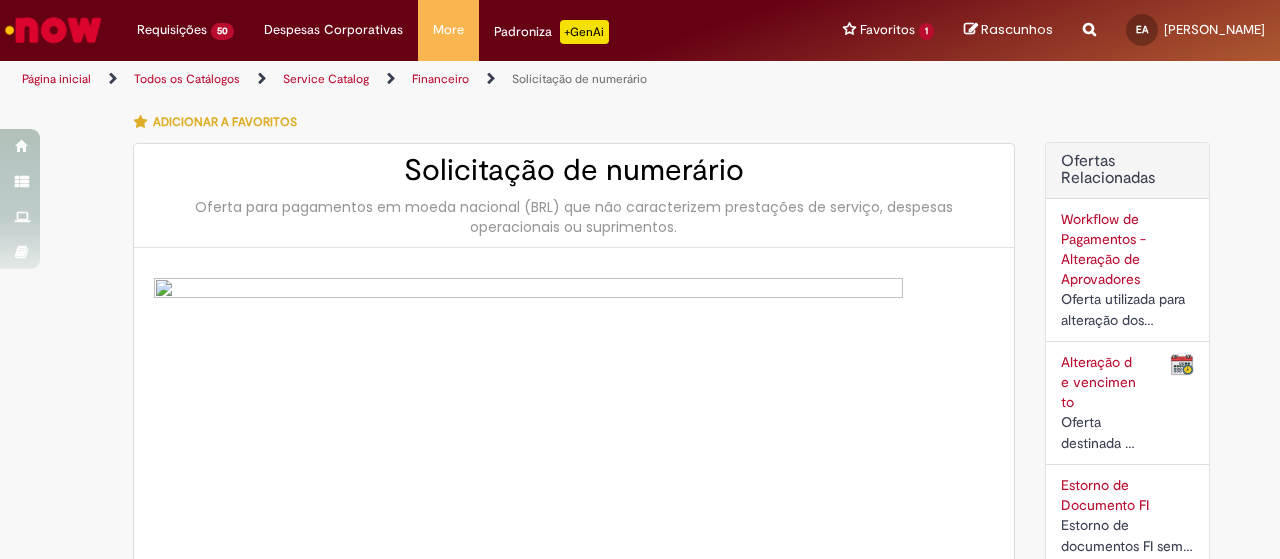 type on "**********" 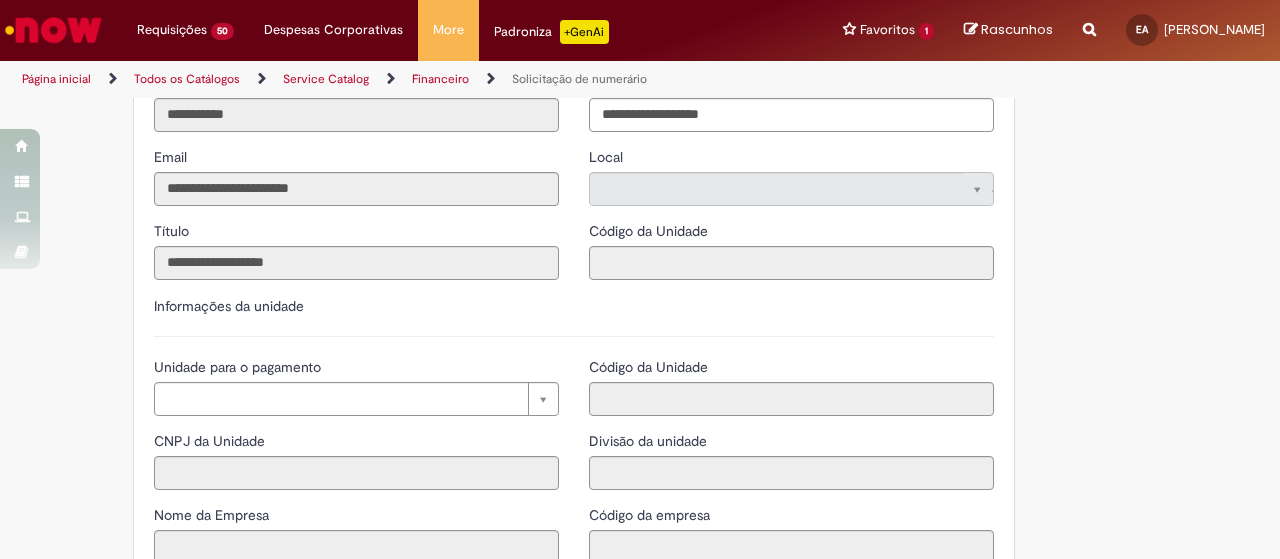scroll, scrollTop: 2000, scrollLeft: 0, axis: vertical 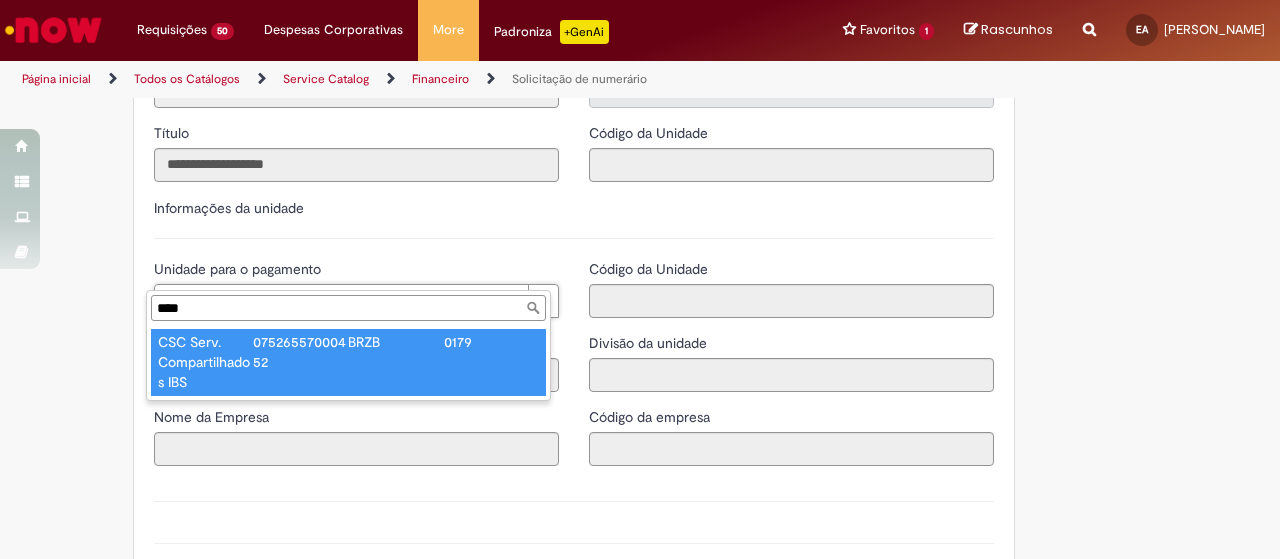 type on "****" 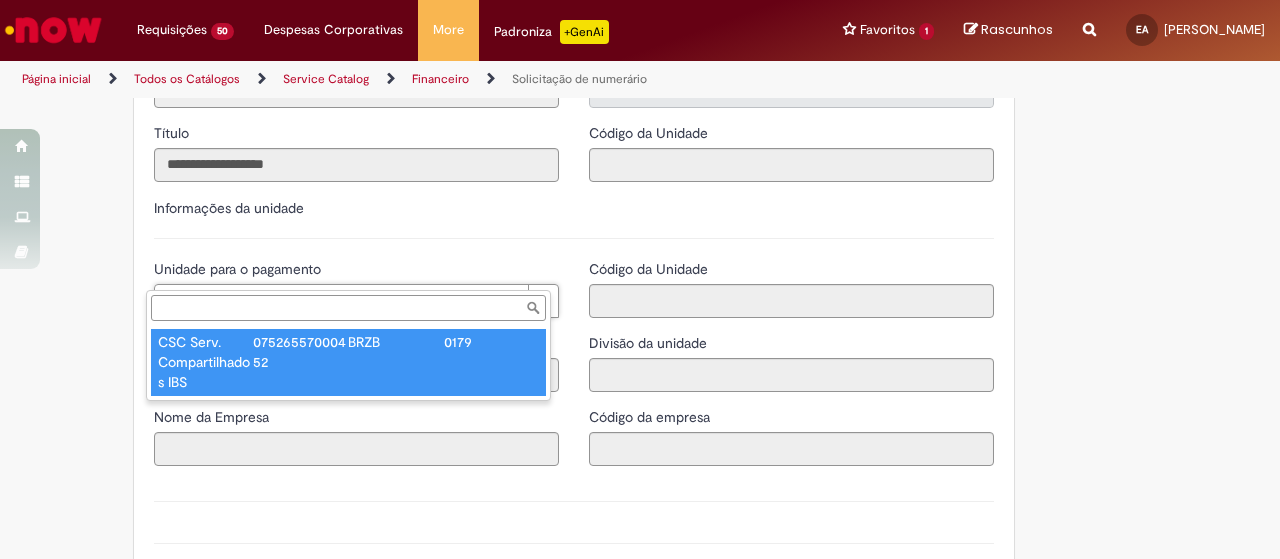 type on "**********" 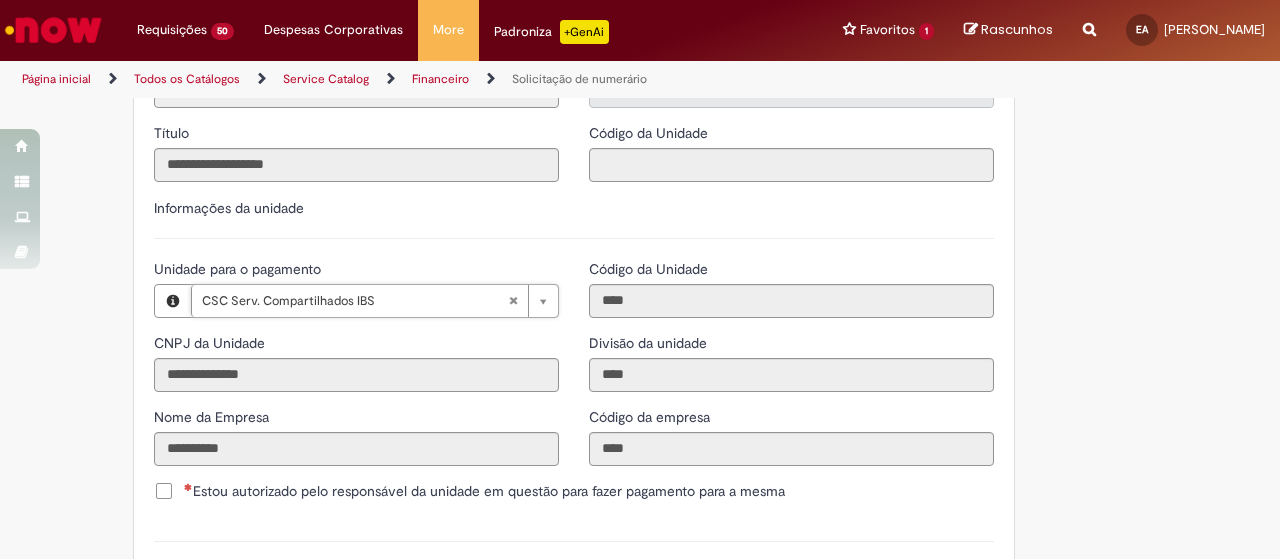 scroll, scrollTop: 2200, scrollLeft: 0, axis: vertical 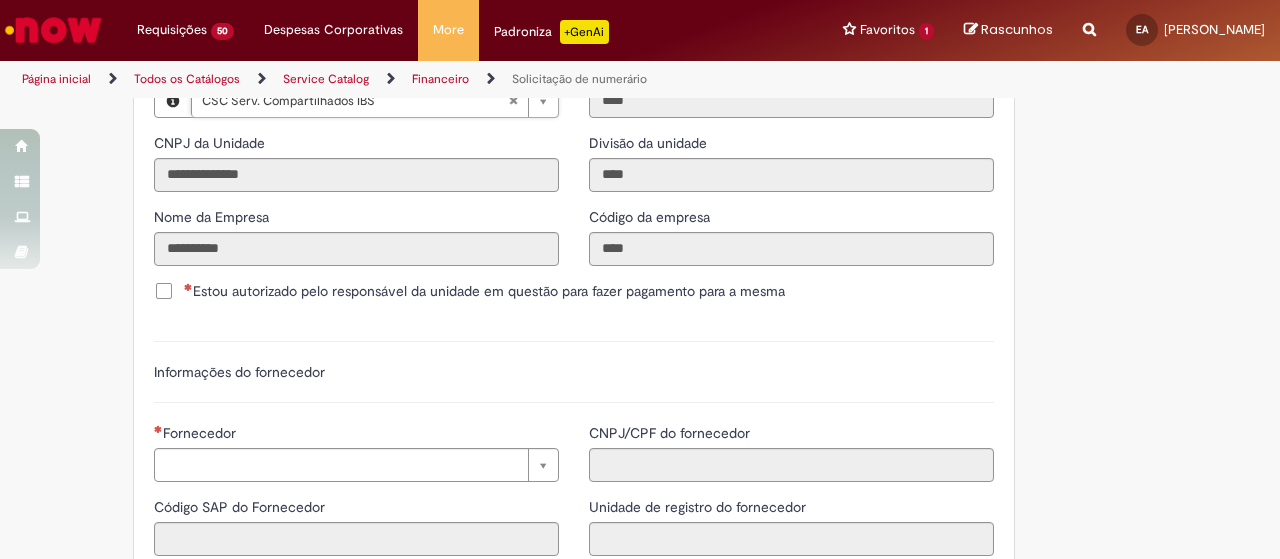 click on "Estou autorizado pelo responsável da unidade em questão para fazer pagamento para a mesma" at bounding box center [484, 291] 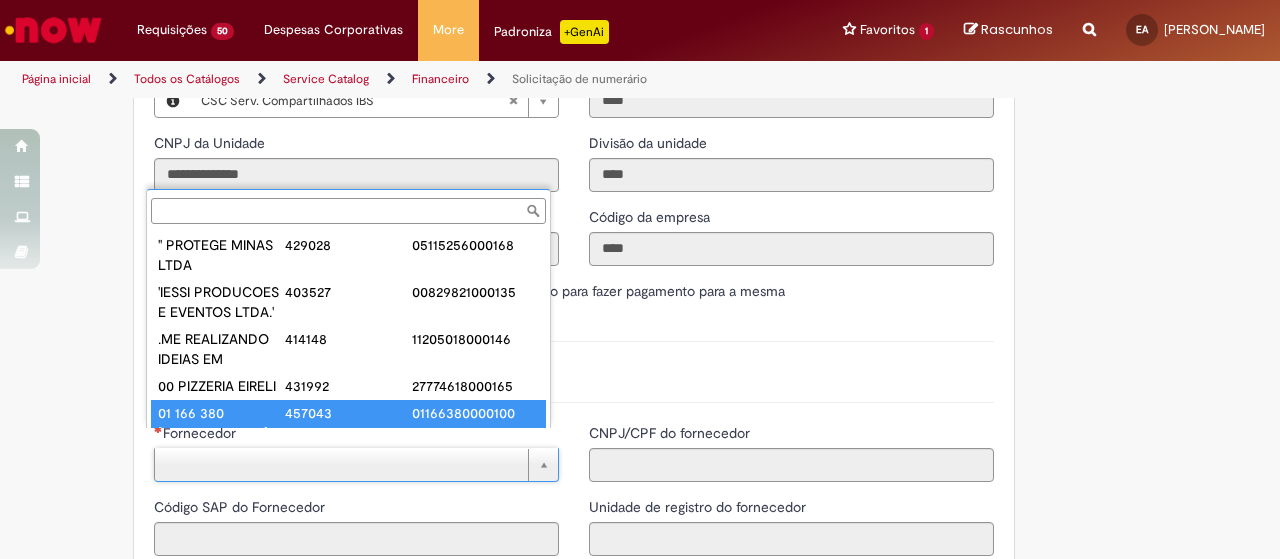 scroll, scrollTop: 55, scrollLeft: 0, axis: vertical 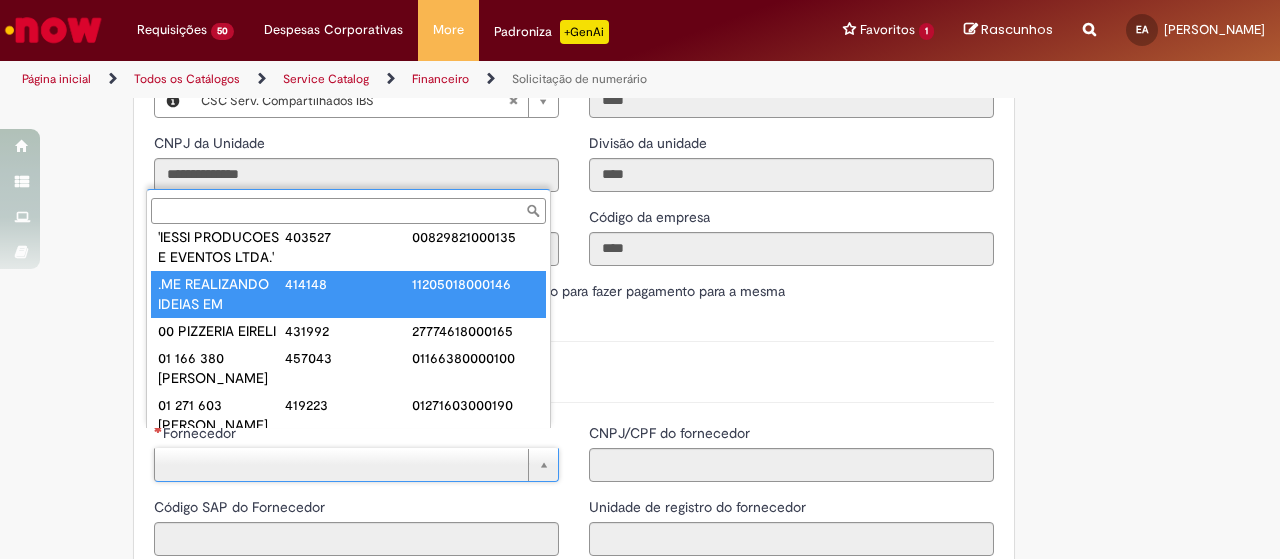 paste on "******" 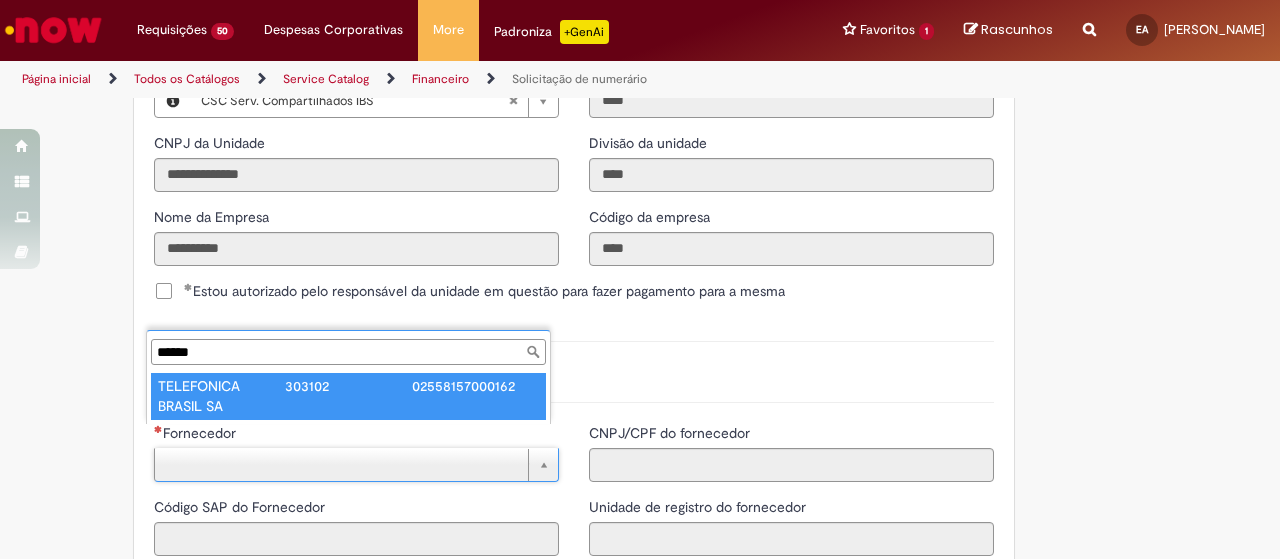scroll, scrollTop: 0, scrollLeft: 0, axis: both 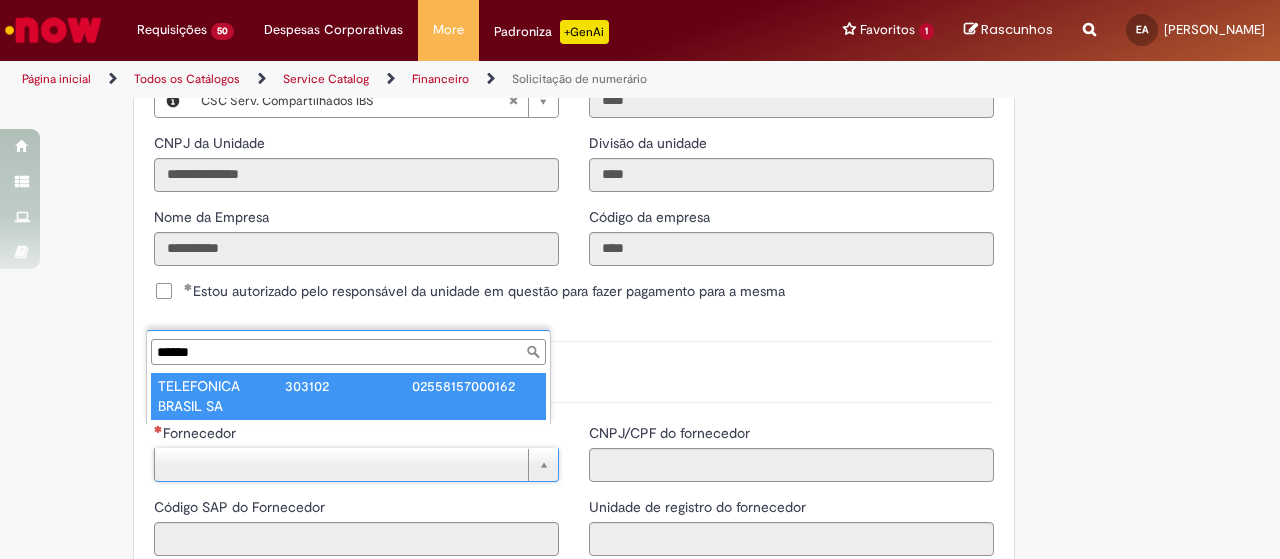 type on "******" 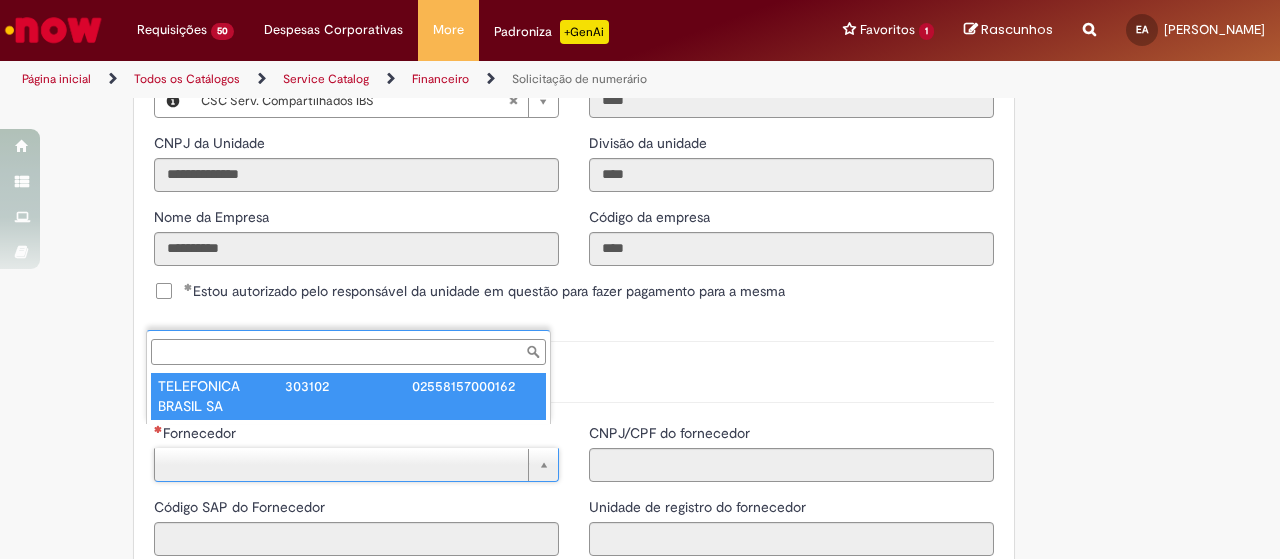 type on "******" 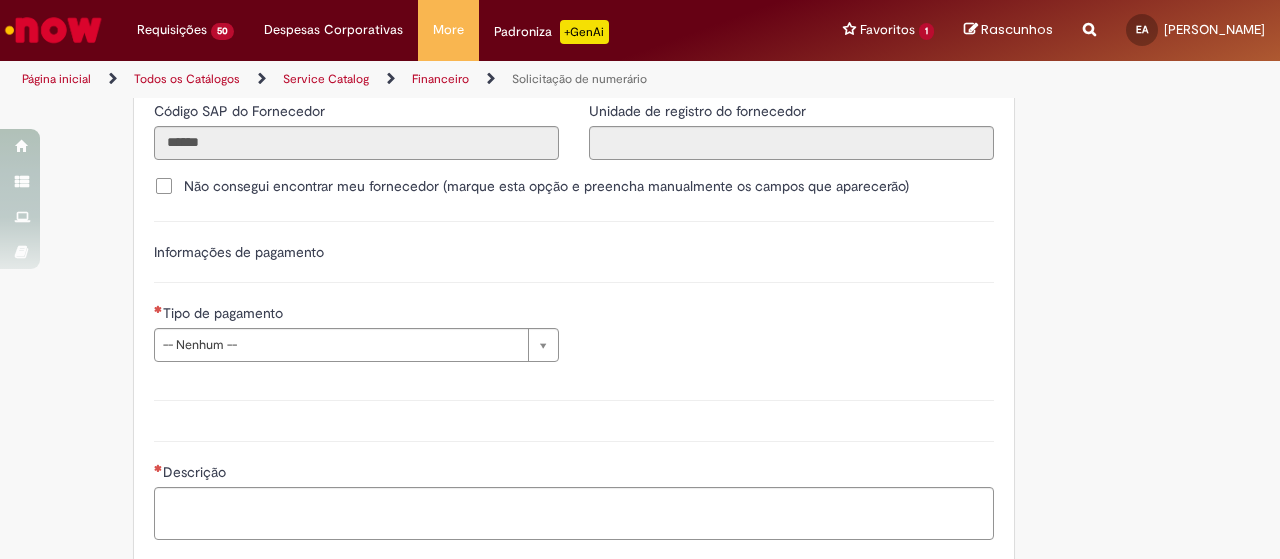 scroll, scrollTop: 2600, scrollLeft: 0, axis: vertical 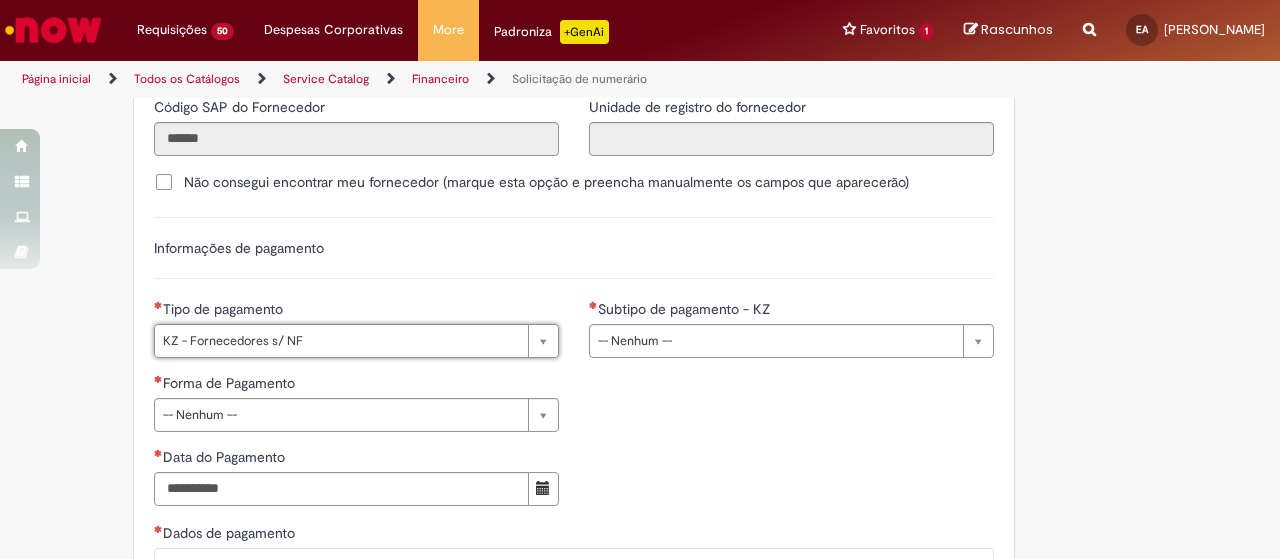 type on "**********" 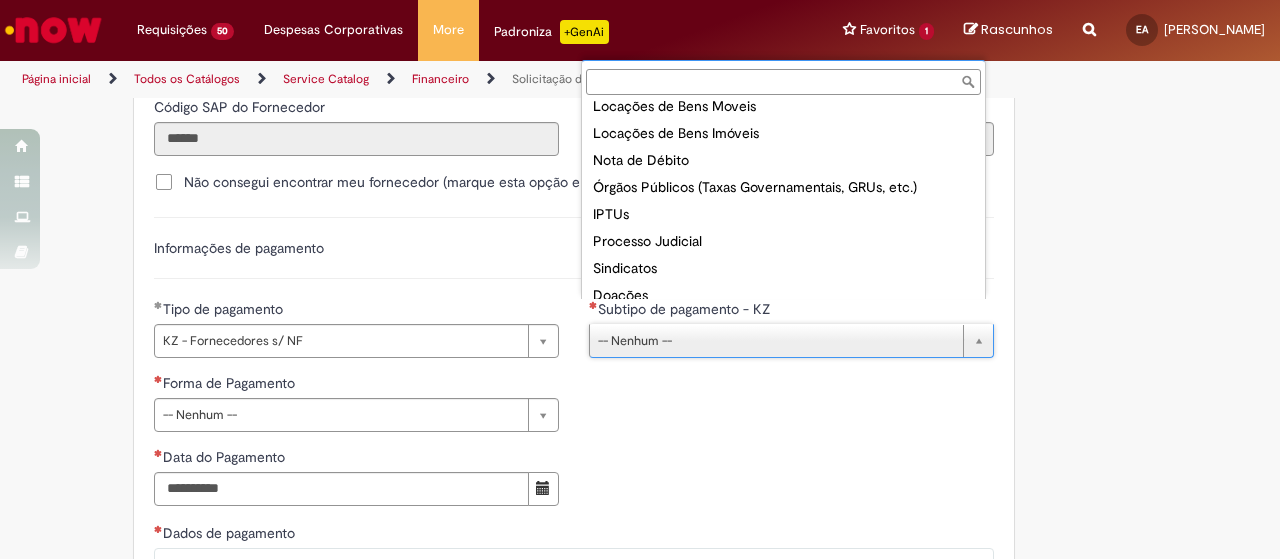 scroll, scrollTop: 266, scrollLeft: 0, axis: vertical 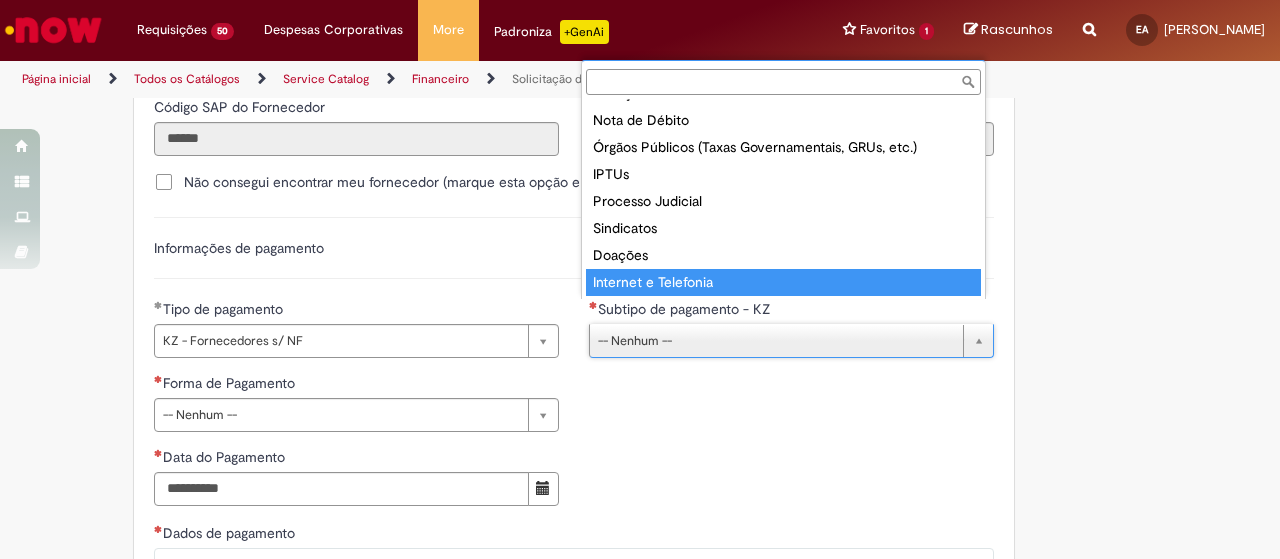 type on "**********" 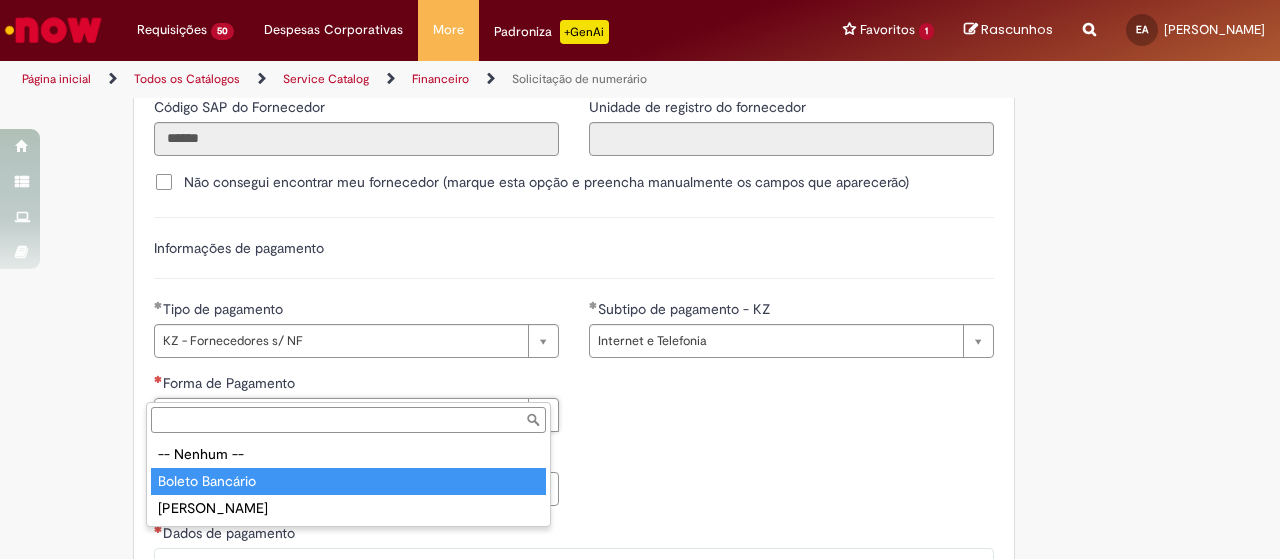 type on "**********" 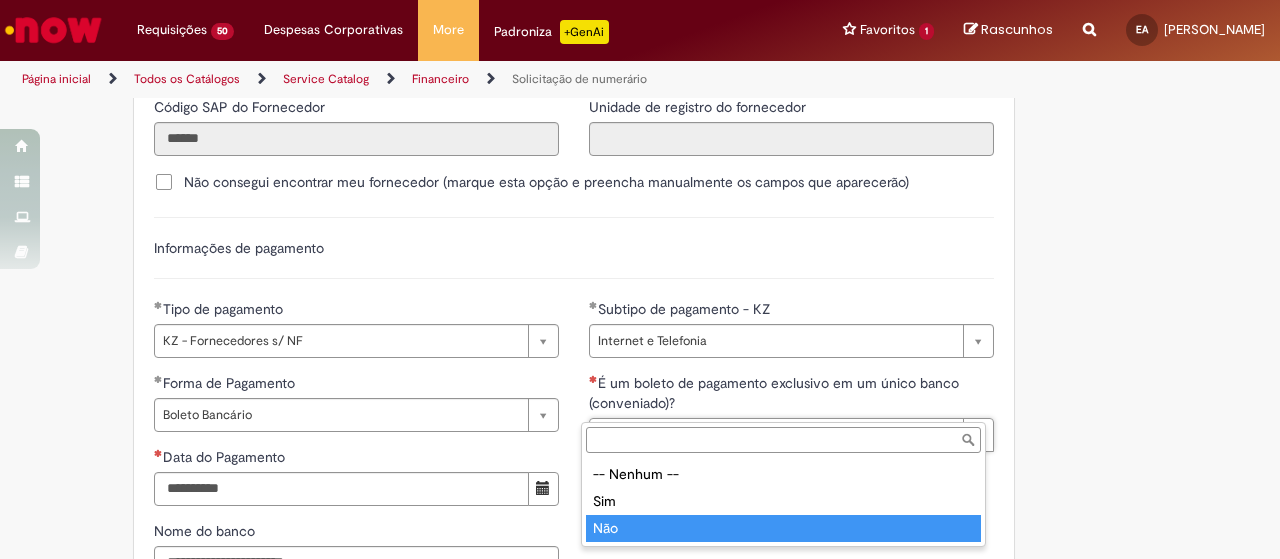 type on "***" 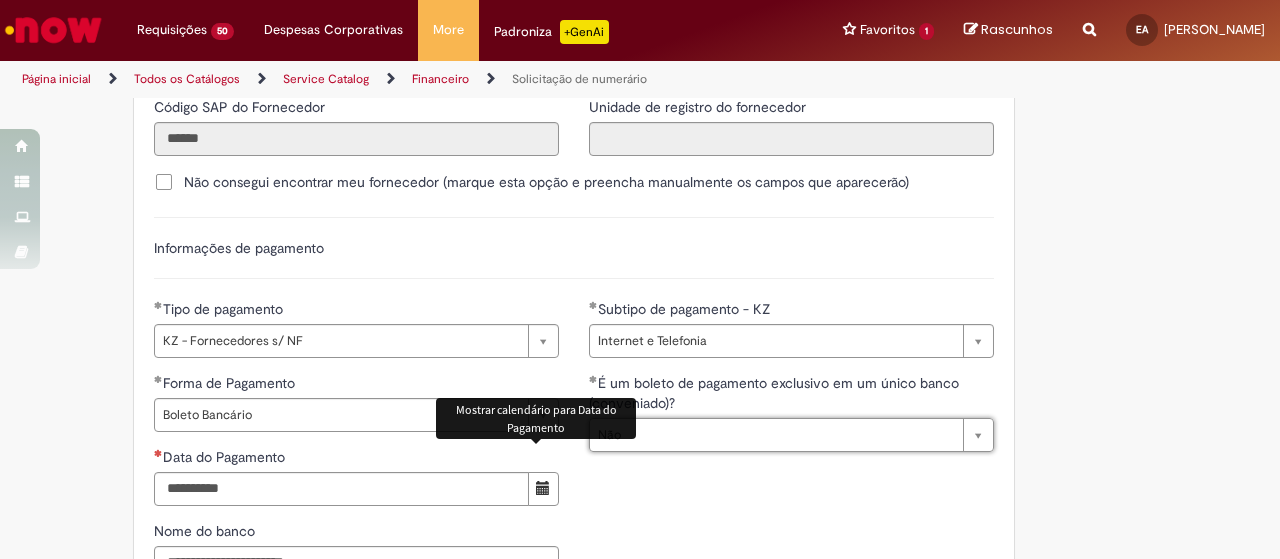 click at bounding box center [543, 489] 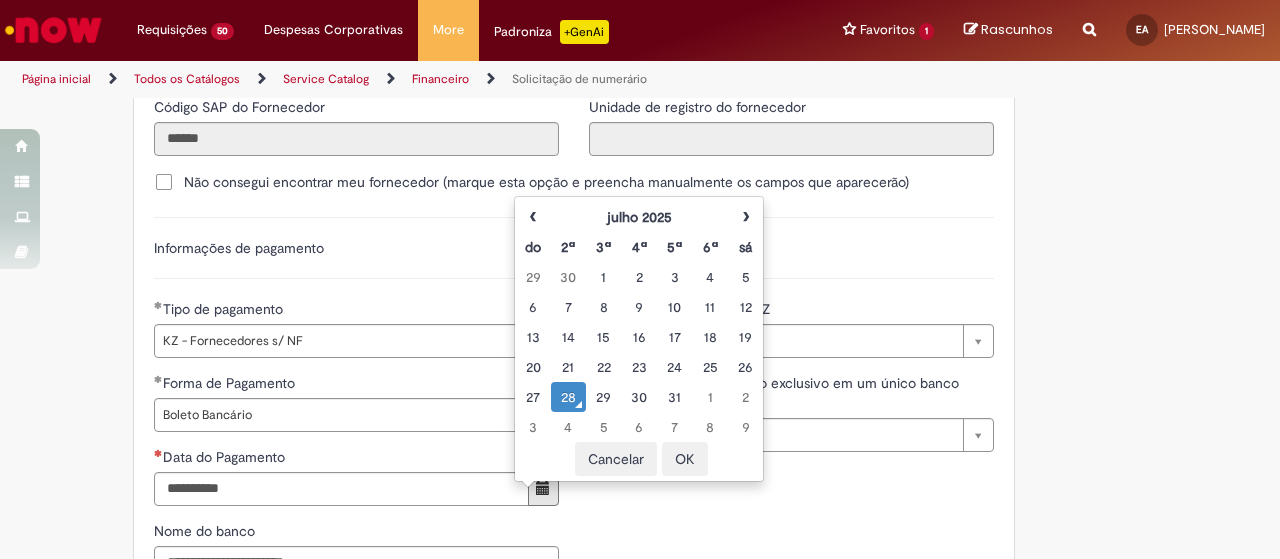 click on "28" at bounding box center [568, 397] 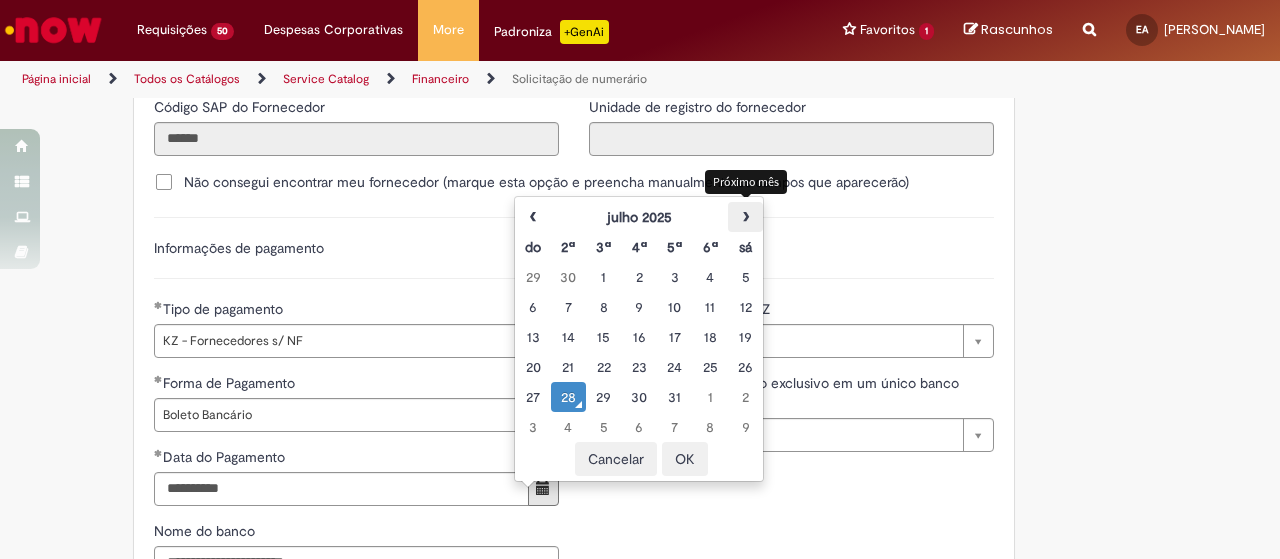 click on "›" at bounding box center [745, 217] 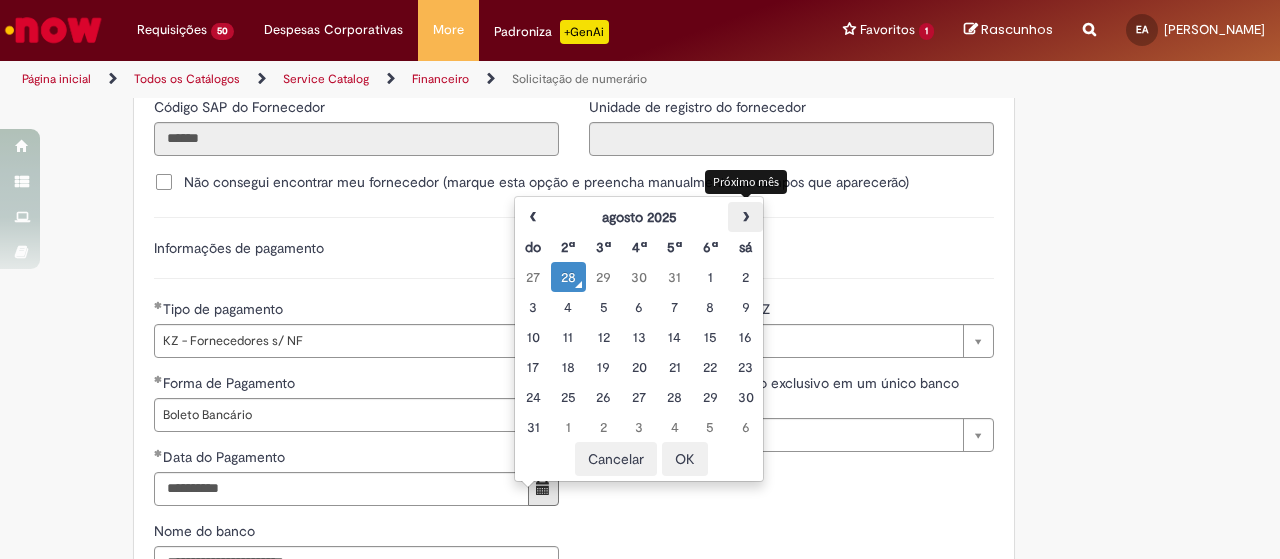 click on "›" at bounding box center [745, 217] 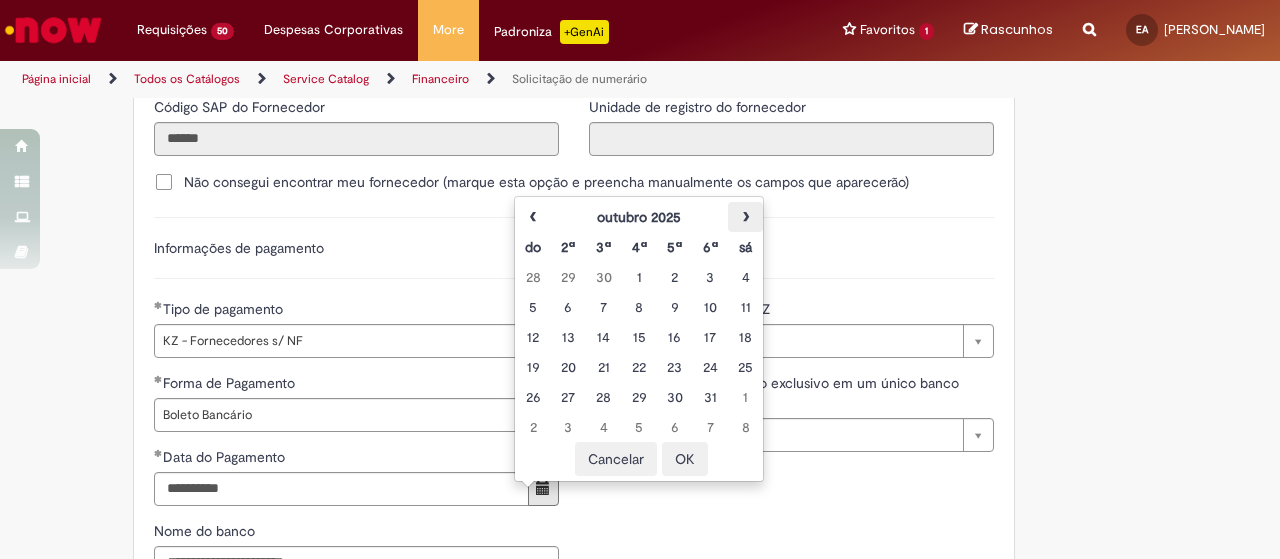 click on "›" at bounding box center (745, 217) 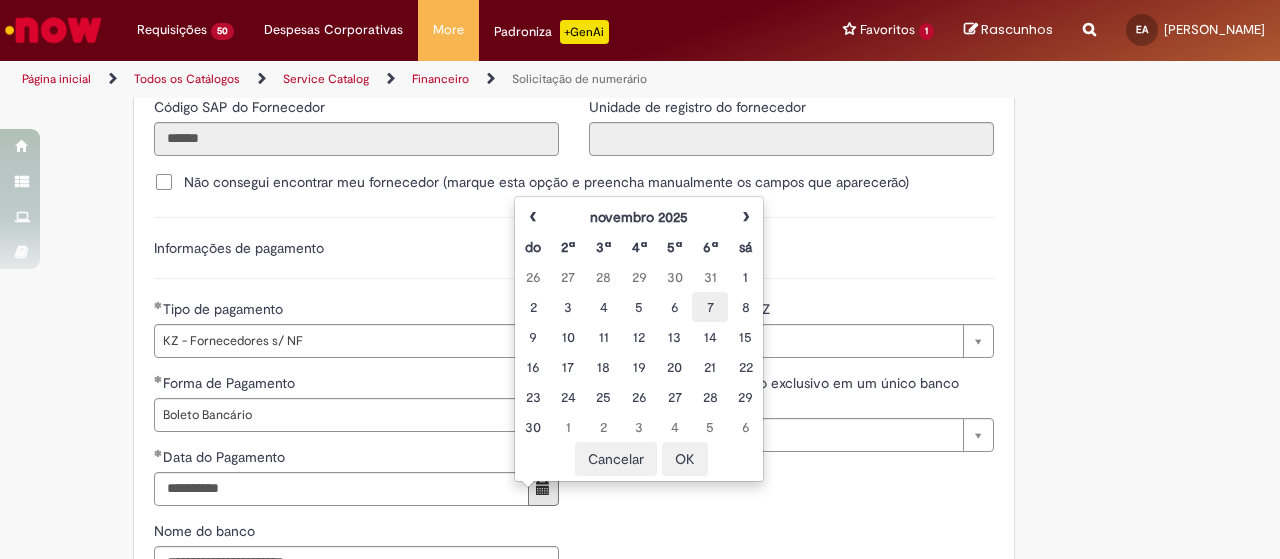 click on "7" at bounding box center (709, 307) 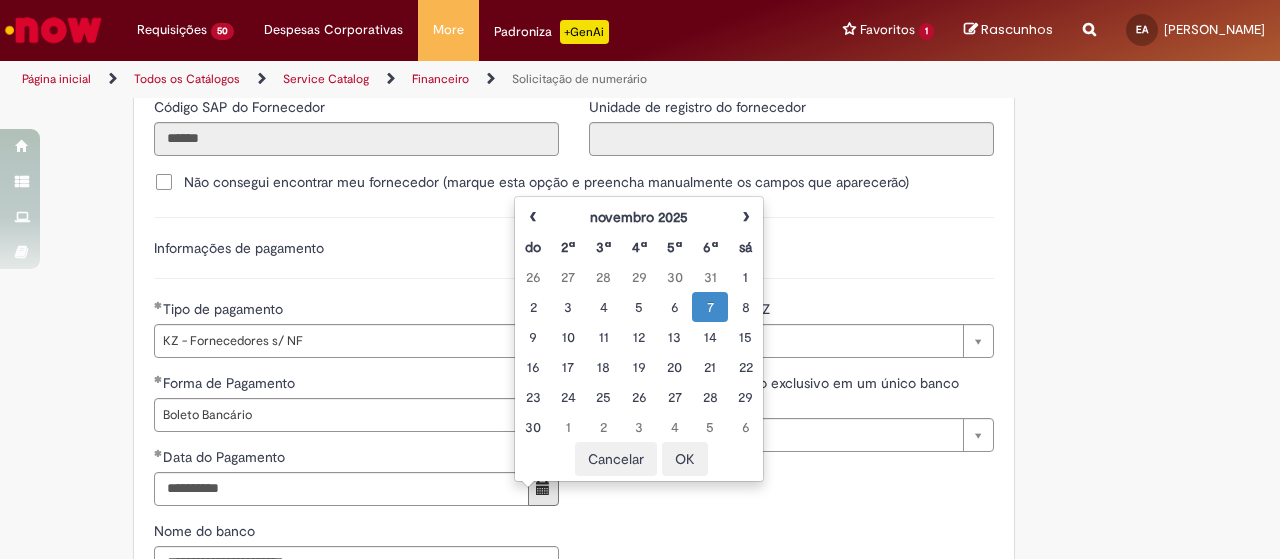 click on "Adicionar a Favoritos
Solicitação de numerário
Oferta para pagamentos em moeda nacional (BRL) que não caracterizem prestações de serviço, despesas operacionais ou suprimentos.
Orientações:
* SNS abertas de  Unidades tombadas  para o S4 Hana em nome de terceiros sem ID próprio Ambev (99....)  não poderão  ser atendidas por  limitação sistêmica.
*Após aprovação do chamado nossa automação roda nos horários:   >  9h, 10h, 13h, 15h, 18h.
* Para que a solicitação prossiga a etapa de Validação é necessário que o campo  "Favorecido"  tenha inserido um par interno (ID próprio Ambev) para que o Workday consiga ler a hierarquia de aprovação dele no SAP Hana.
Nesse sentido, ofertas abertas que tenham terceiros como Favorecidos  não poderão cumprir fluxo.
* A interface do sistema lê exclusivamente  as informações inseridas na solicitação" at bounding box center [542, -225] 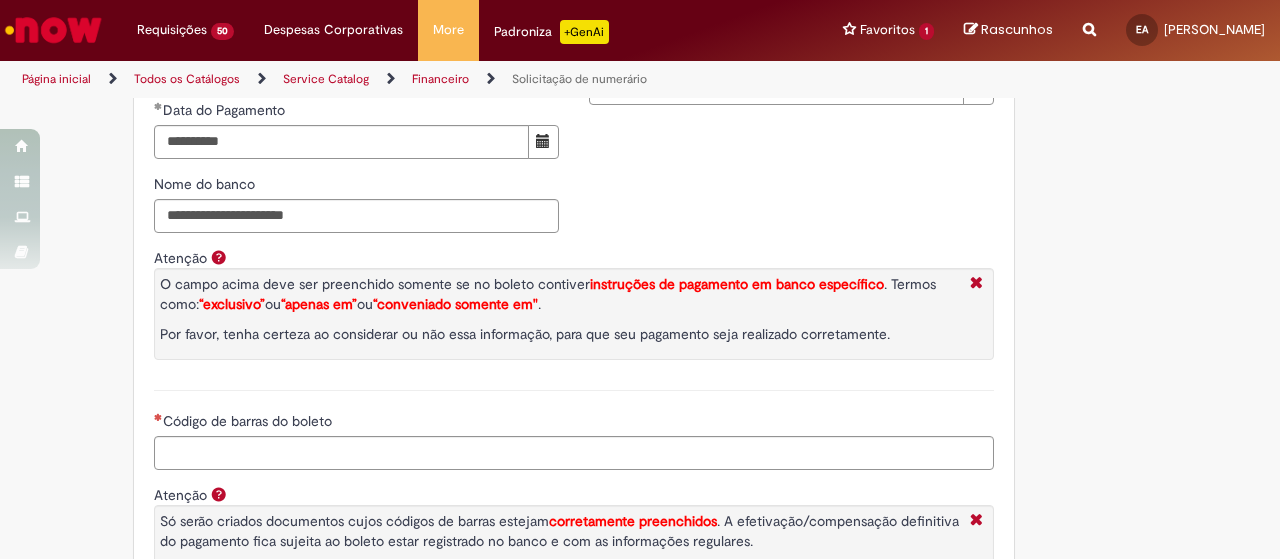 scroll, scrollTop: 3000, scrollLeft: 0, axis: vertical 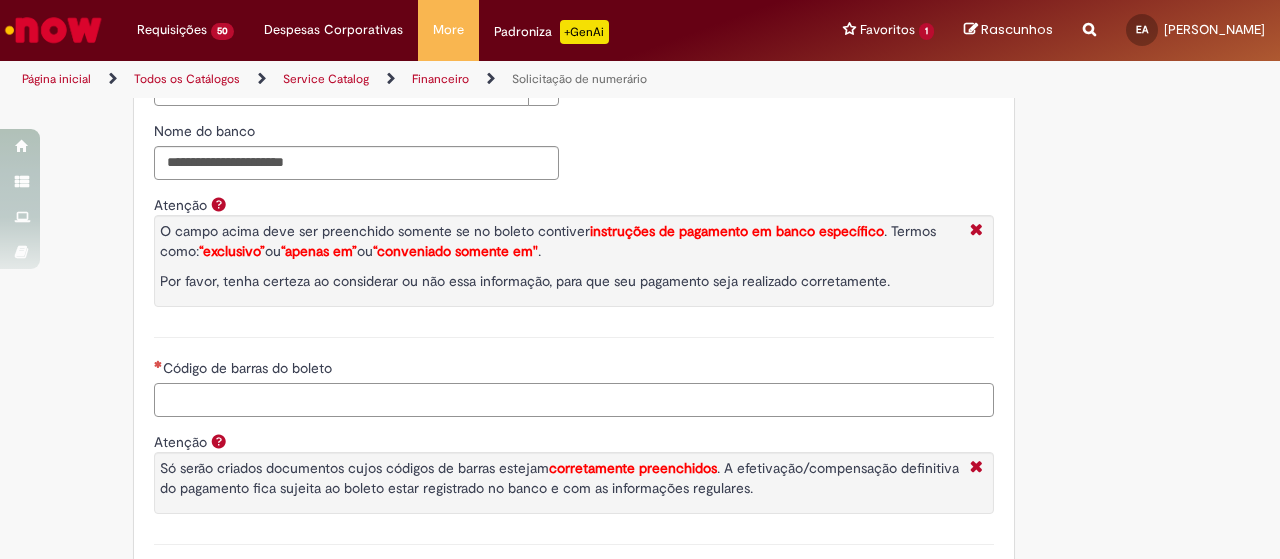 click on "Código de barras do boleto" at bounding box center (574, 400) 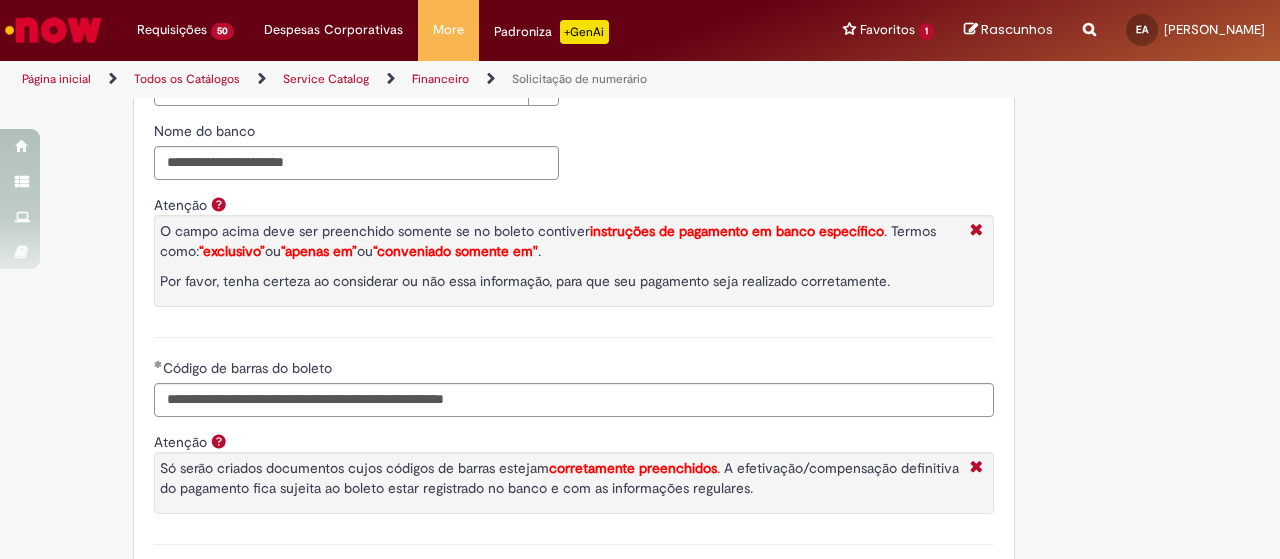 click on "Atenção O campo acima deve ser preenchido somente se no boleto contiver  instruções de pagamento em banco específico . Termos como:  “exclusivo”  ou  “apenas em”  ou  “conveniado somente em" .
Por favor, tenha certeza ao considerar ou não essa informação, para que seu pagamento seja realizado corretamente." at bounding box center (574, 276) 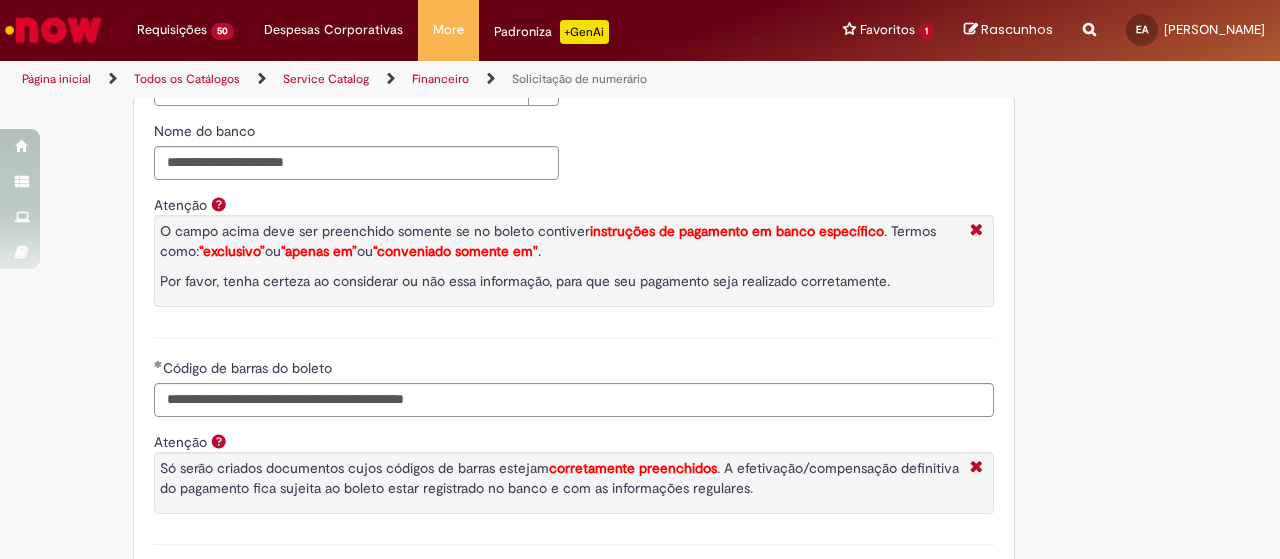 type on "**********" 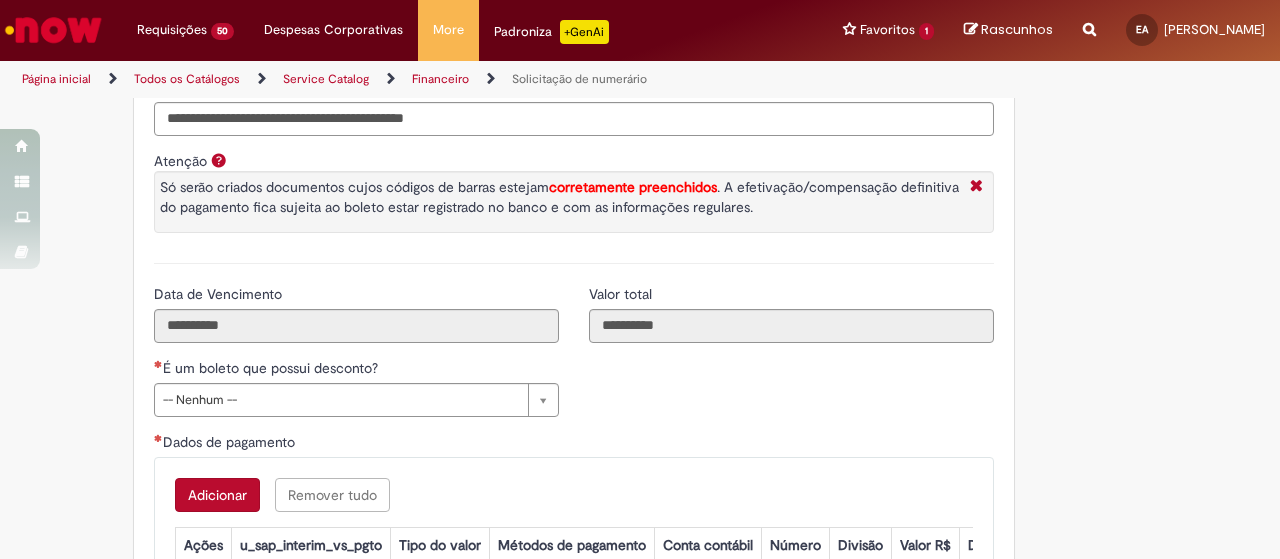 scroll, scrollTop: 3300, scrollLeft: 0, axis: vertical 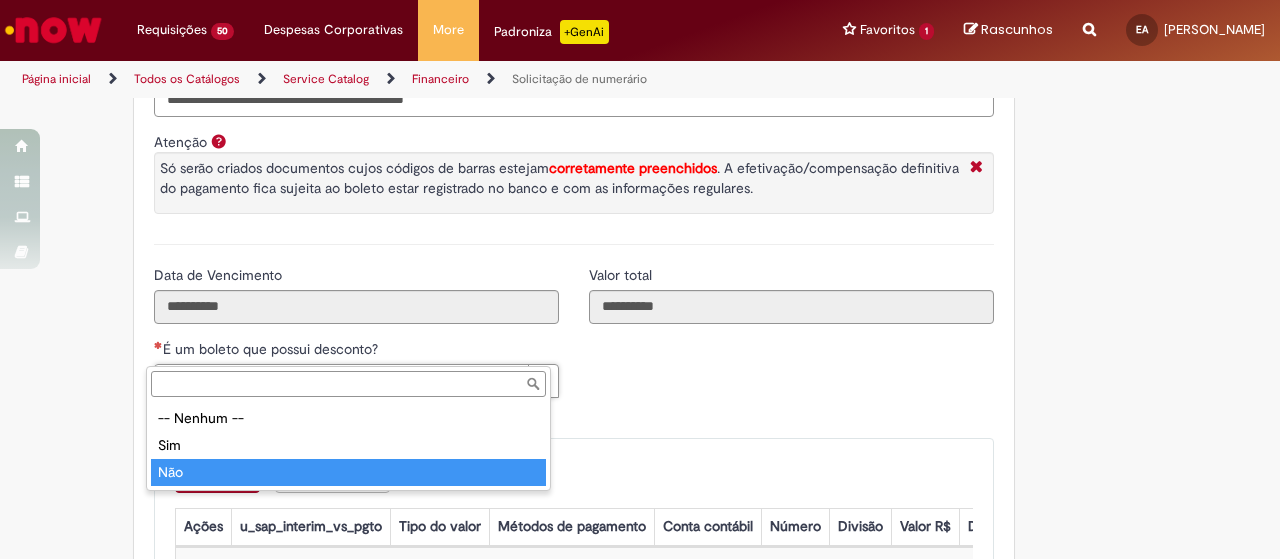 drag, startPoint x: 273, startPoint y: 468, endPoint x: 259, endPoint y: 462, distance: 15.231546 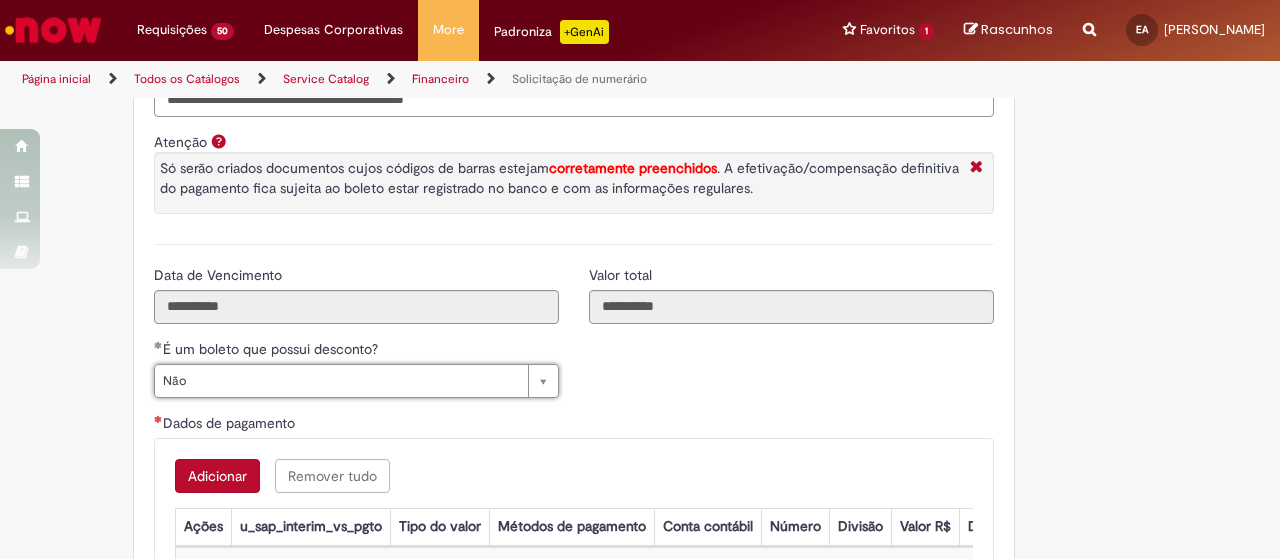 drag, startPoint x: 232, startPoint y: 452, endPoint x: 280, endPoint y: 452, distance: 48 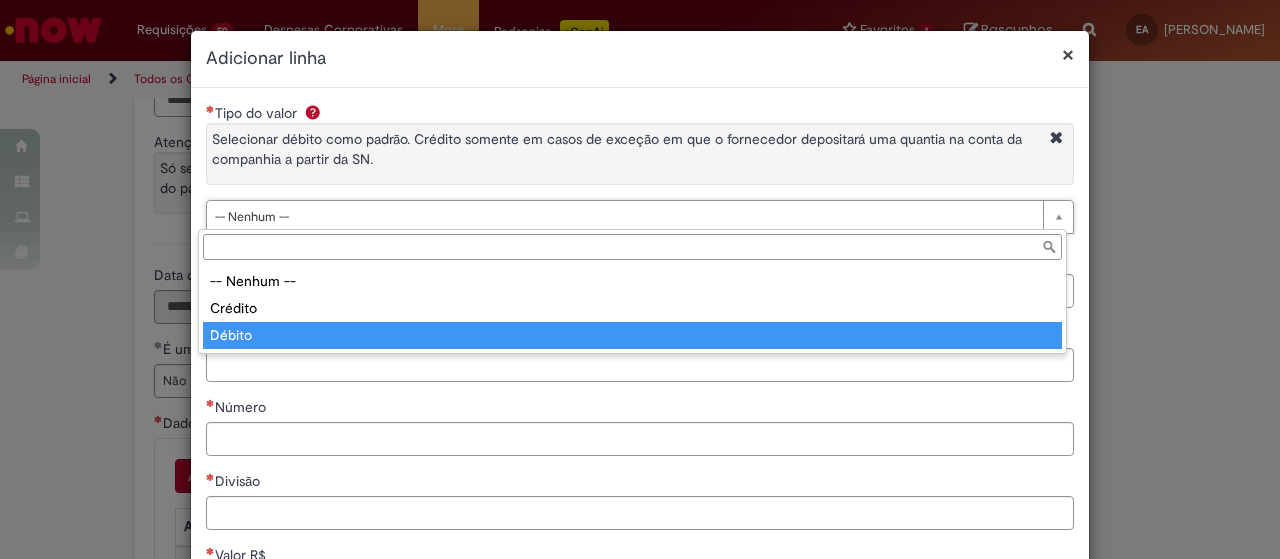 type on "******" 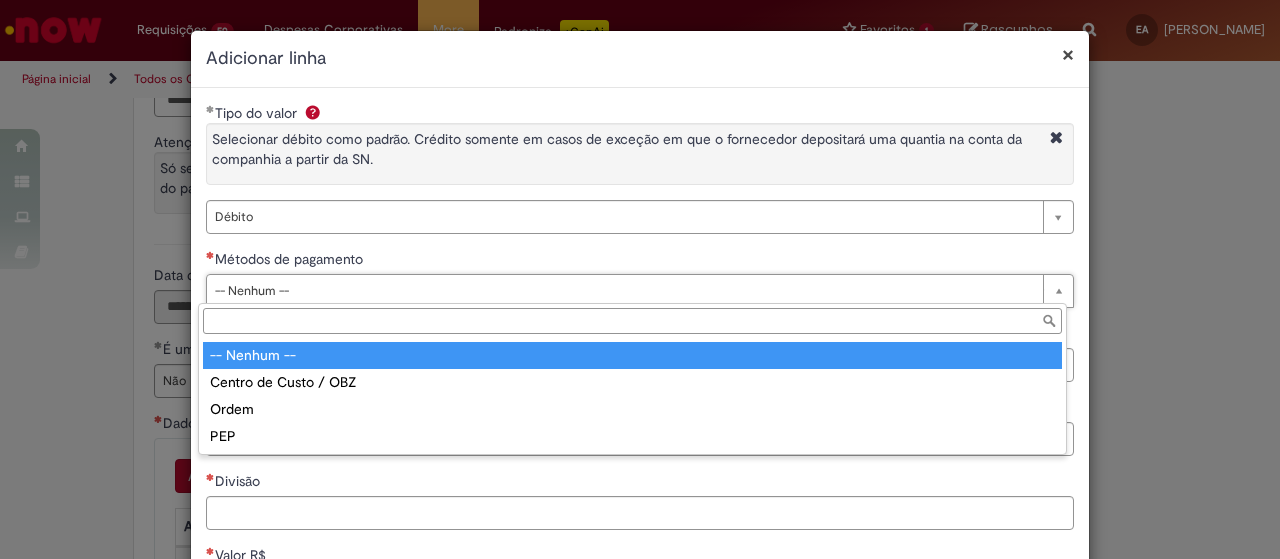 type on "**********" 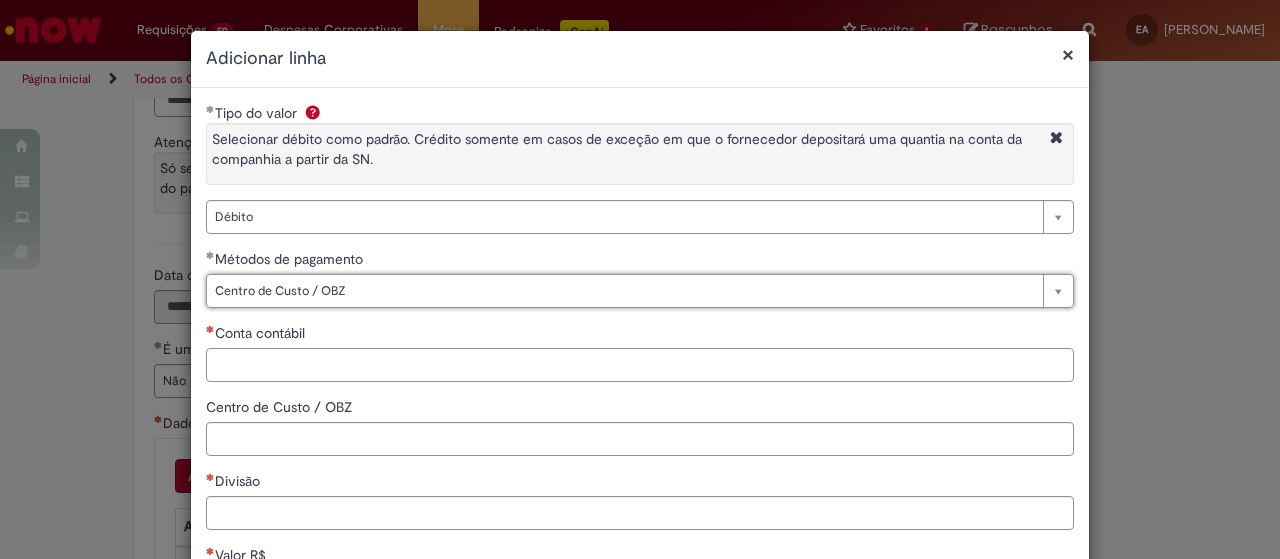 click on "Conta contábil" at bounding box center [640, 365] 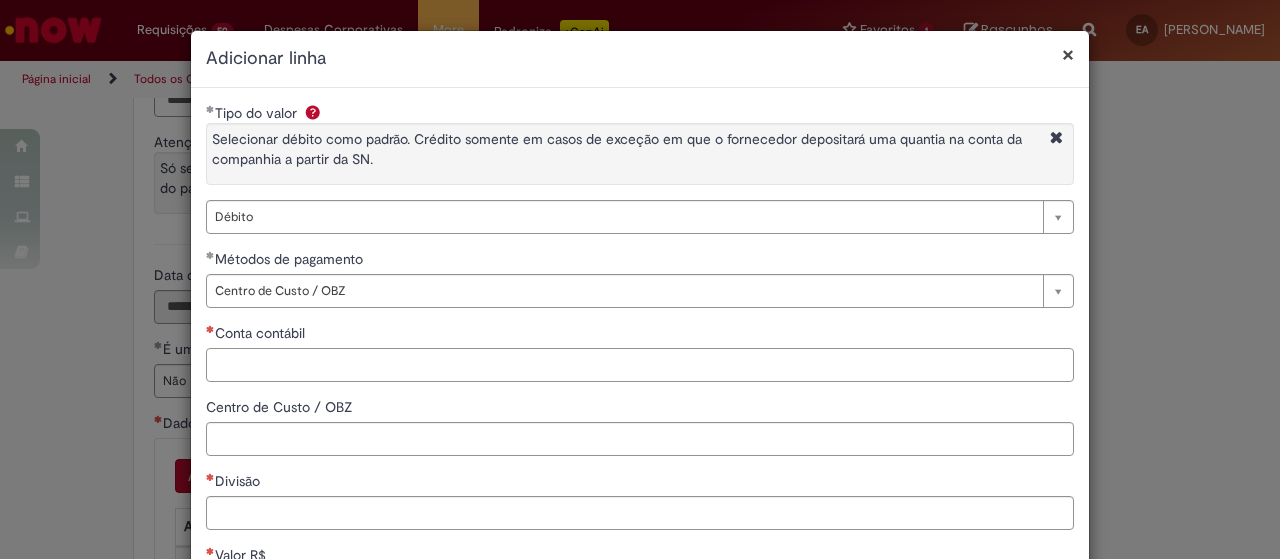 paste on "*******" 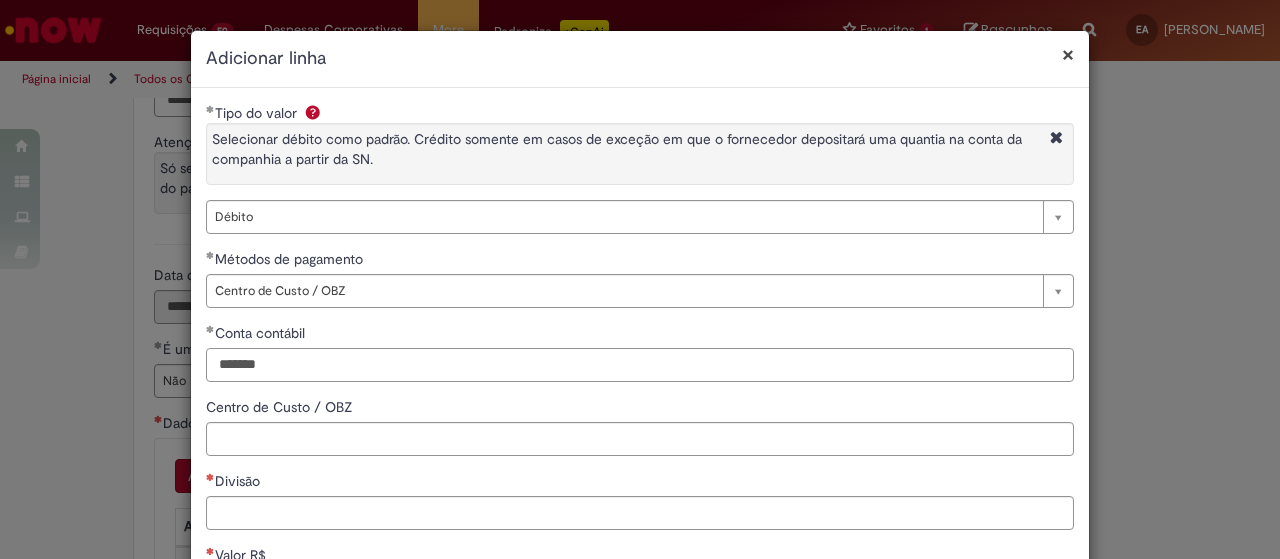 type on "*******" 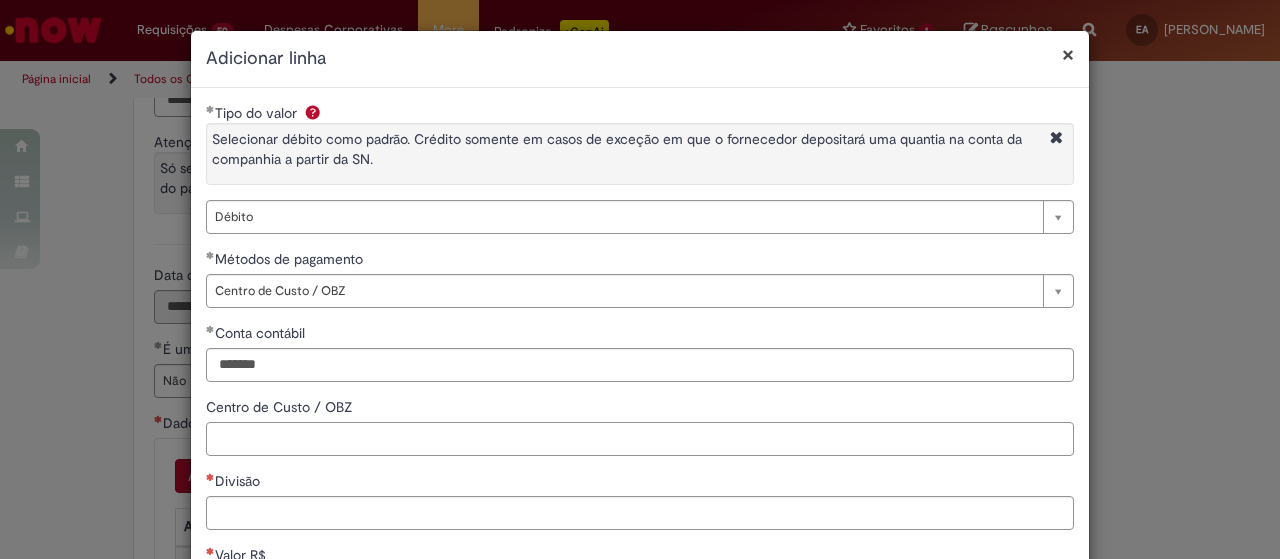 click on "Centro de Custo / OBZ" at bounding box center (640, 439) 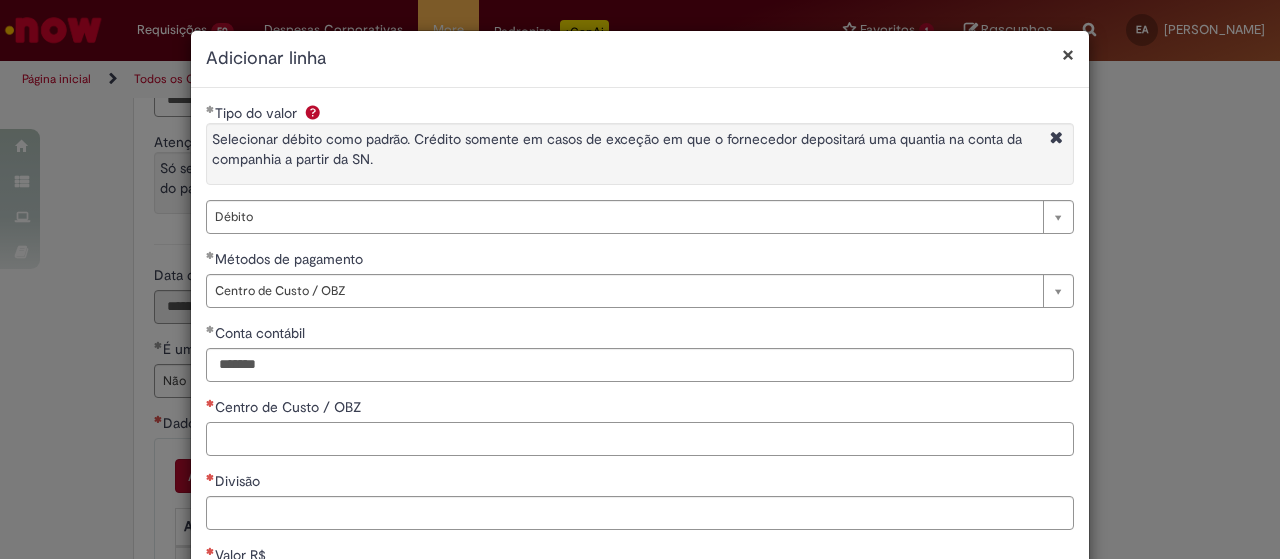paste on "**********" 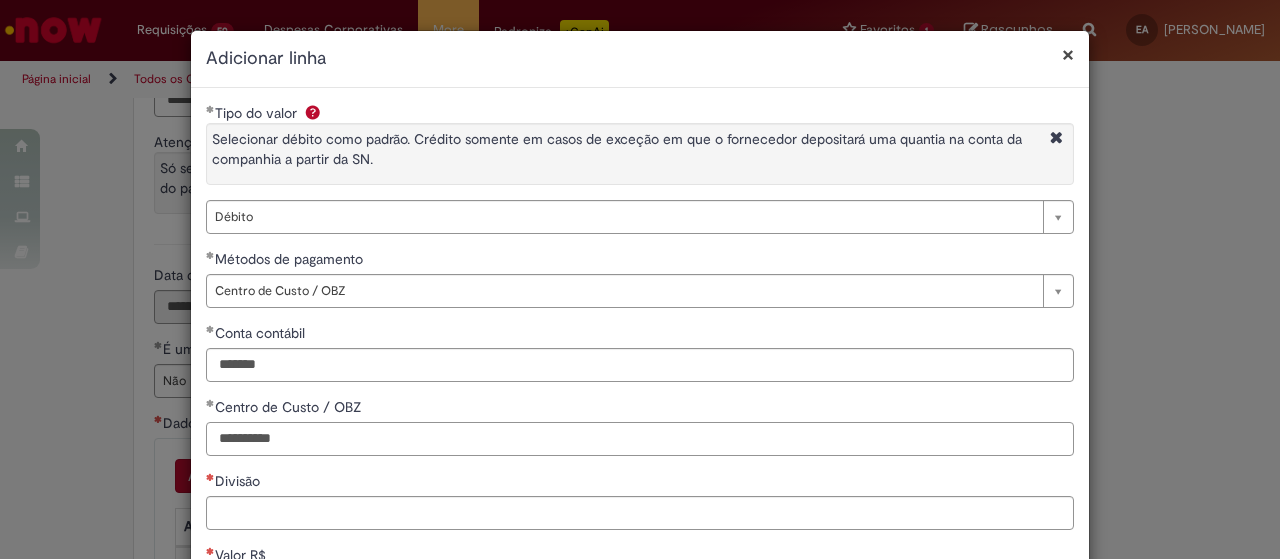 type on "**********" 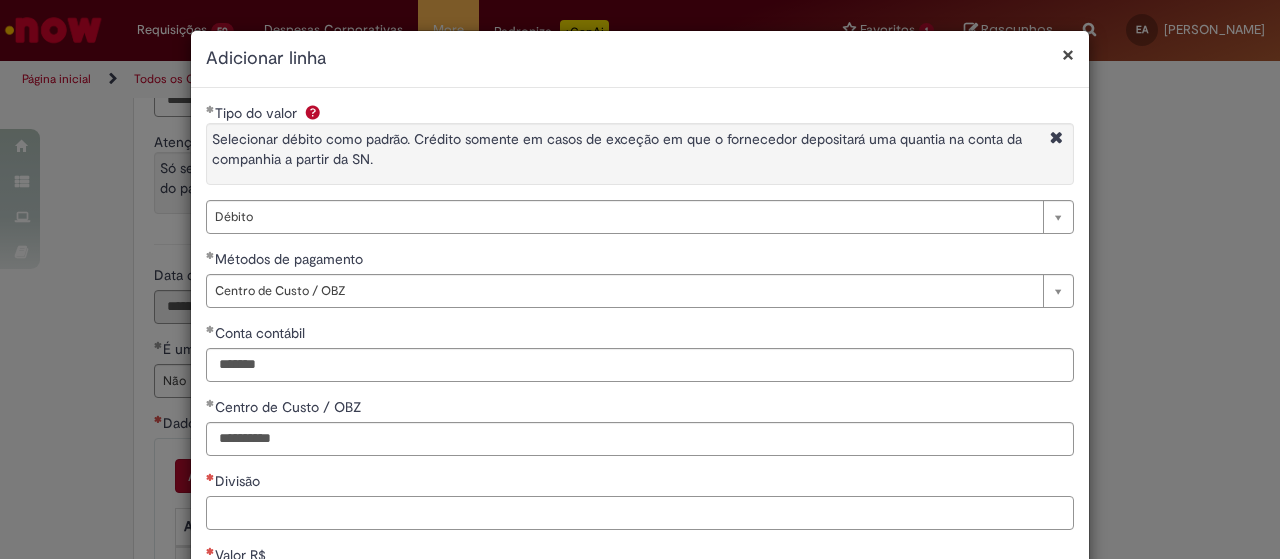 click on "Divisão" at bounding box center [640, 513] 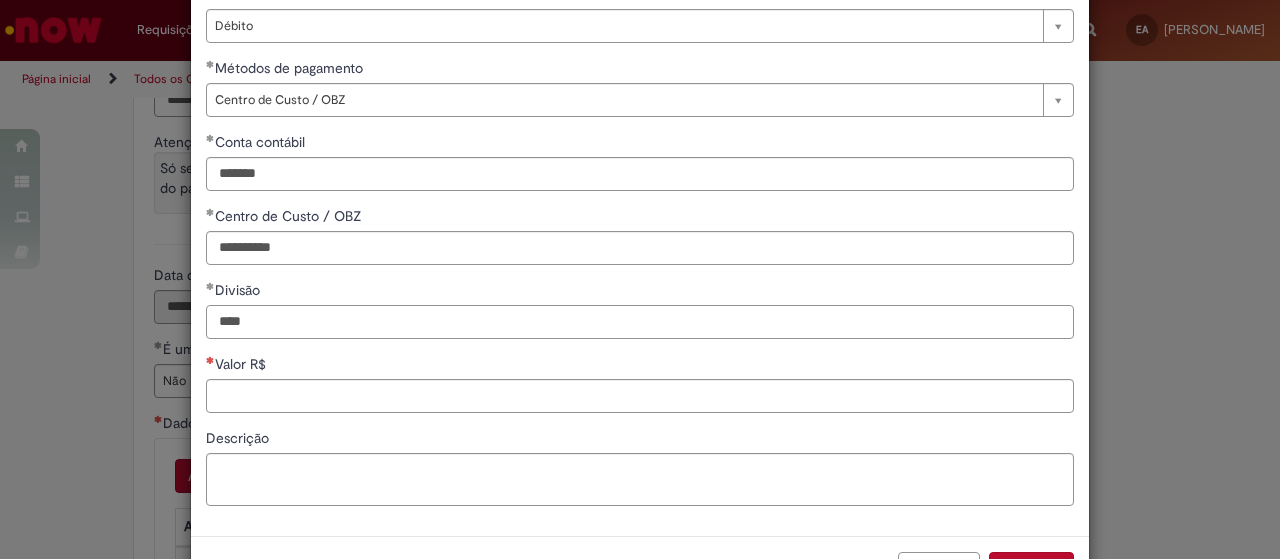 scroll, scrollTop: 200, scrollLeft: 0, axis: vertical 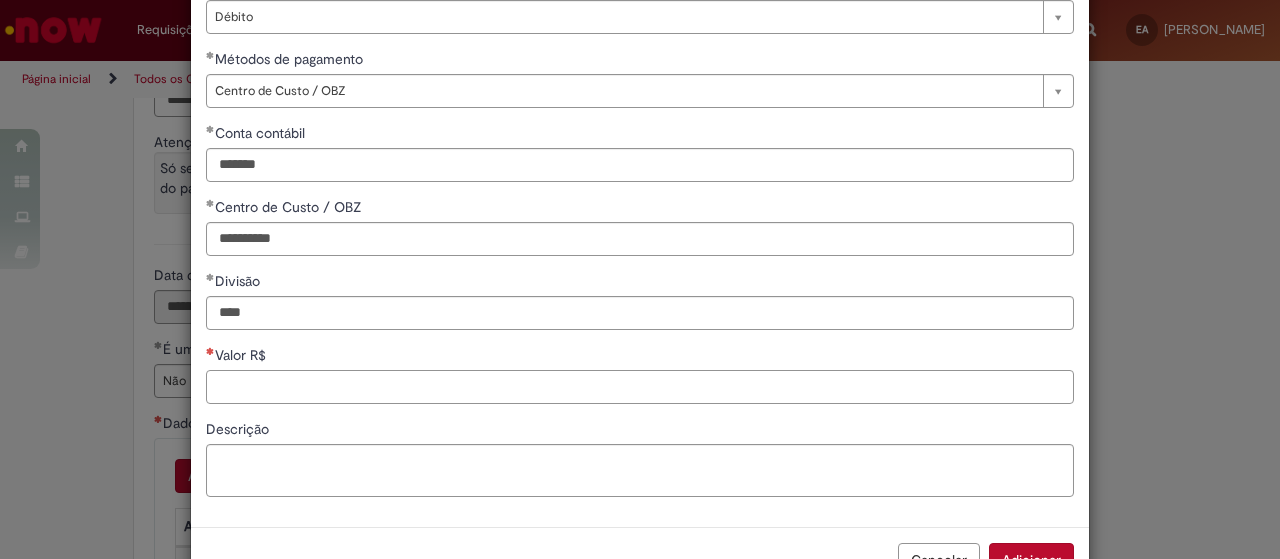 type on "****" 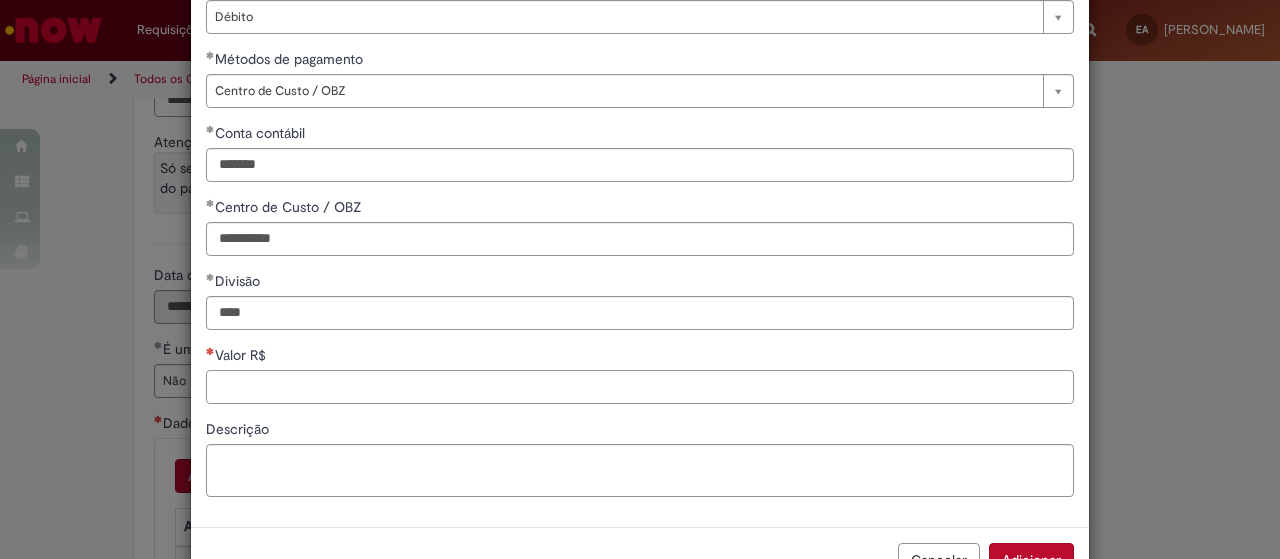 paste on "**********" 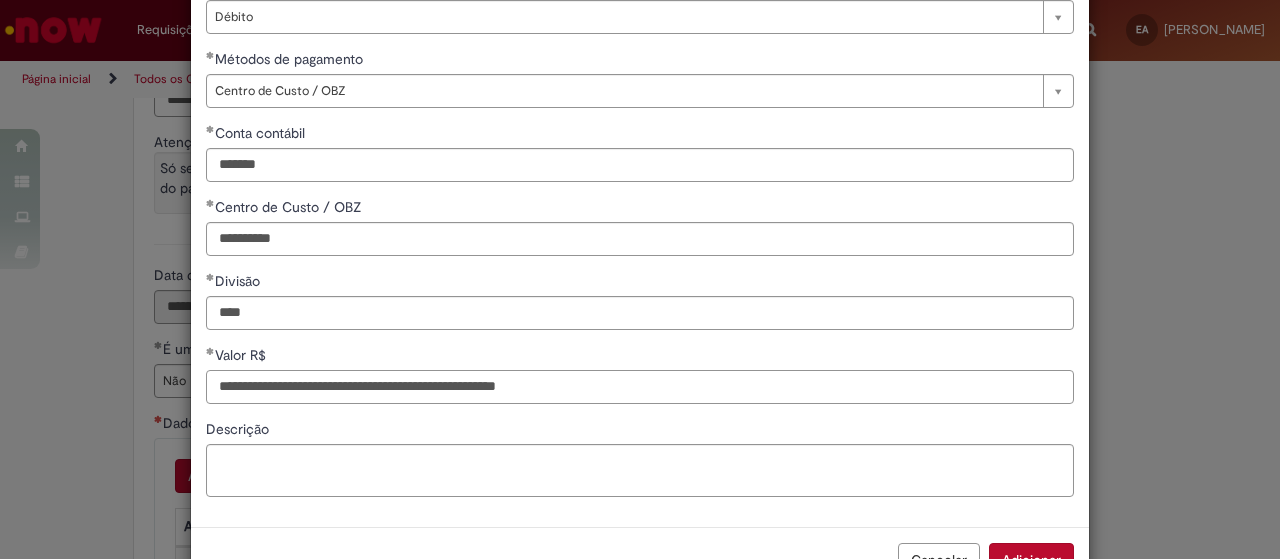 type on "**********" 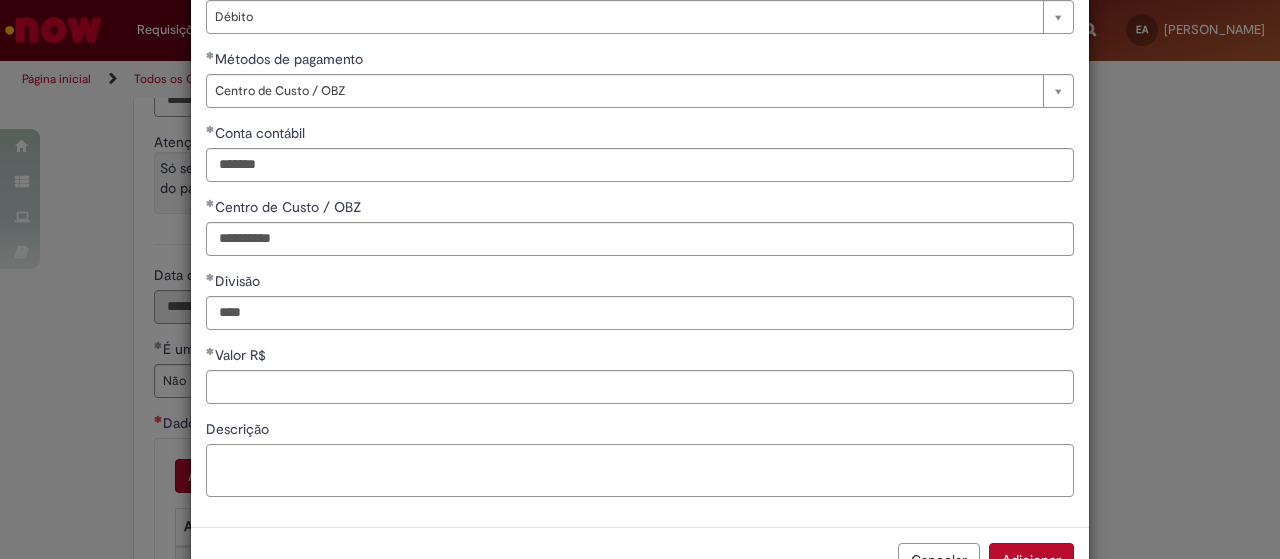 click on "Descrição" at bounding box center [640, 458] 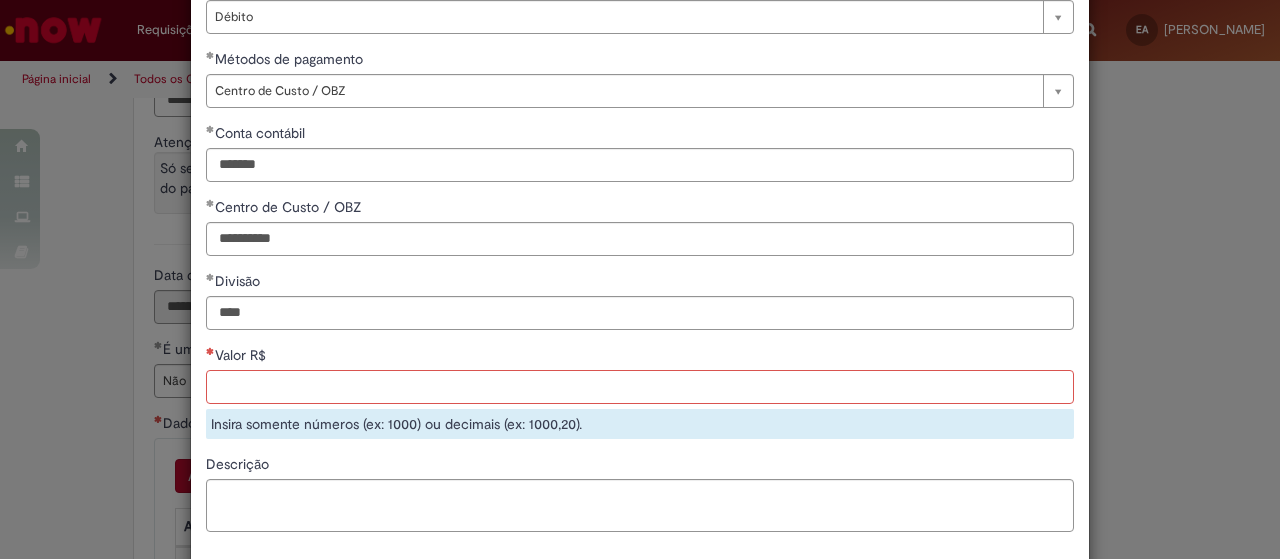 click on "Valor R$" at bounding box center [640, 387] 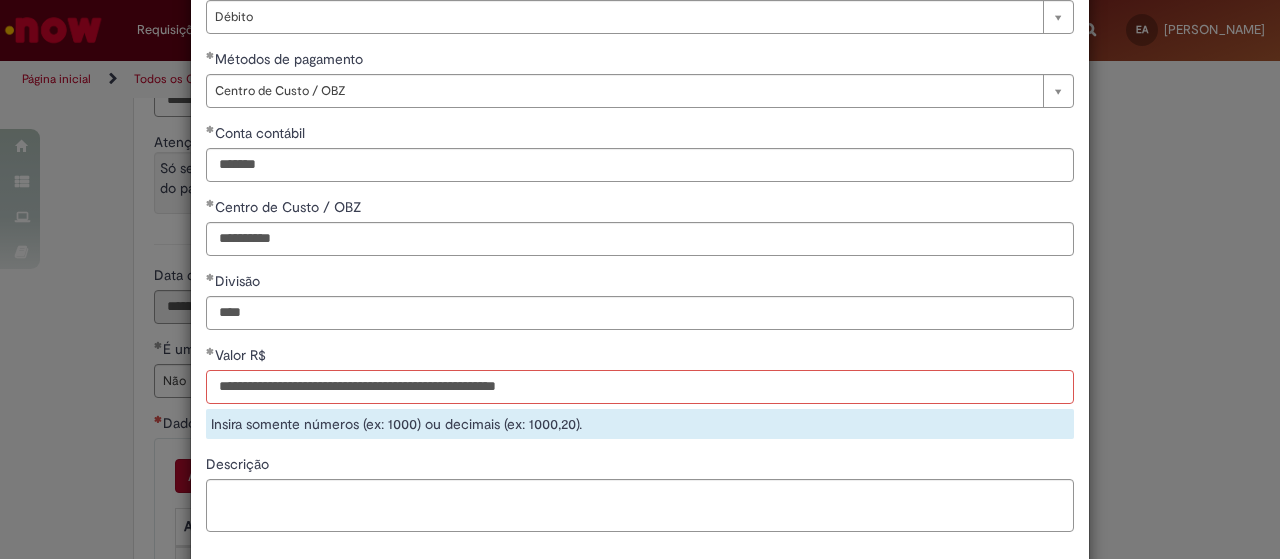 drag, startPoint x: 630, startPoint y: 374, endPoint x: 128, endPoint y: 362, distance: 502.1434 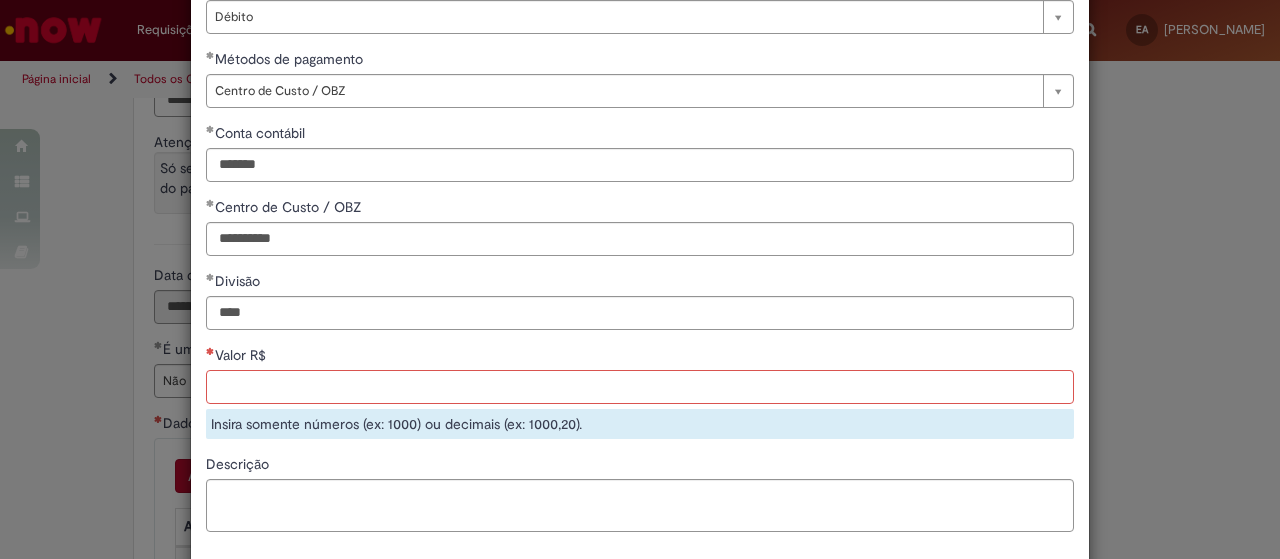 paste on "*********" 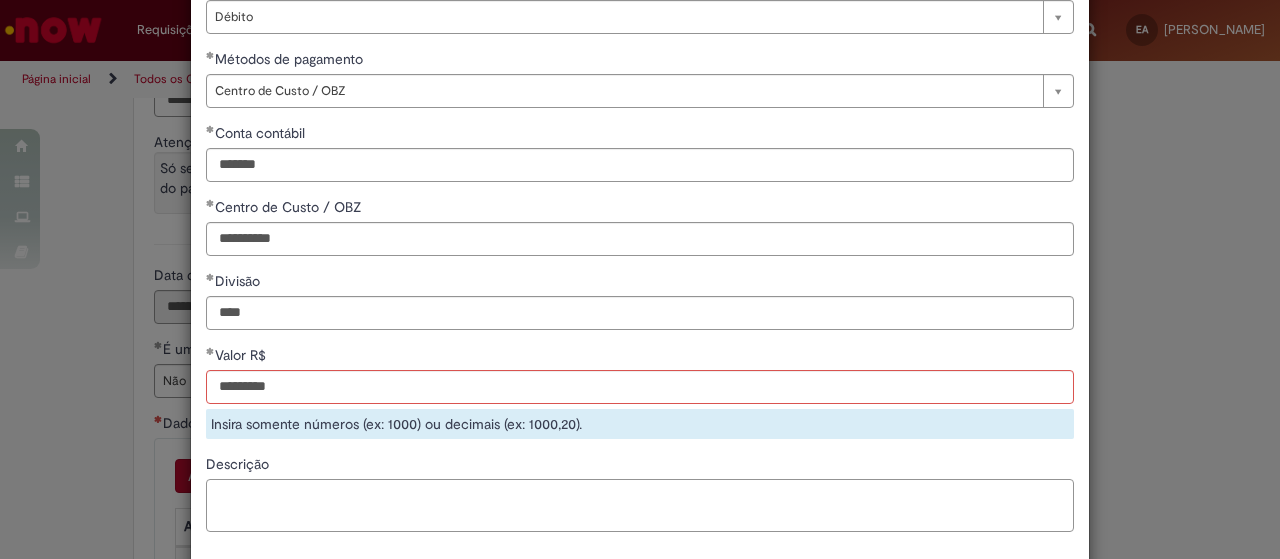 type on "**********" 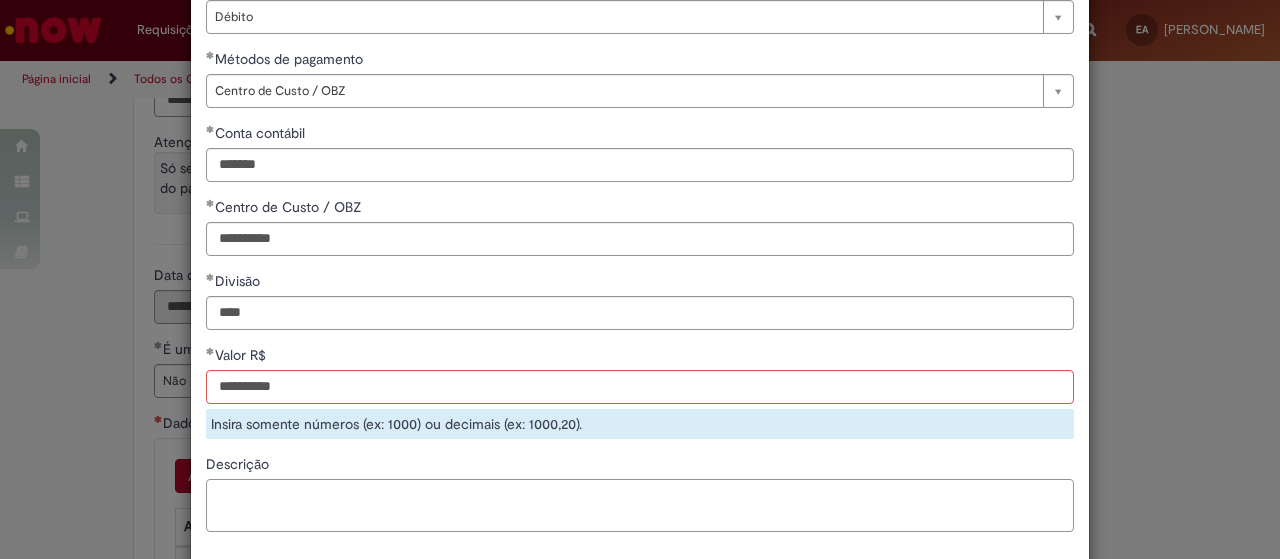 click on "Descrição" at bounding box center (640, 505) 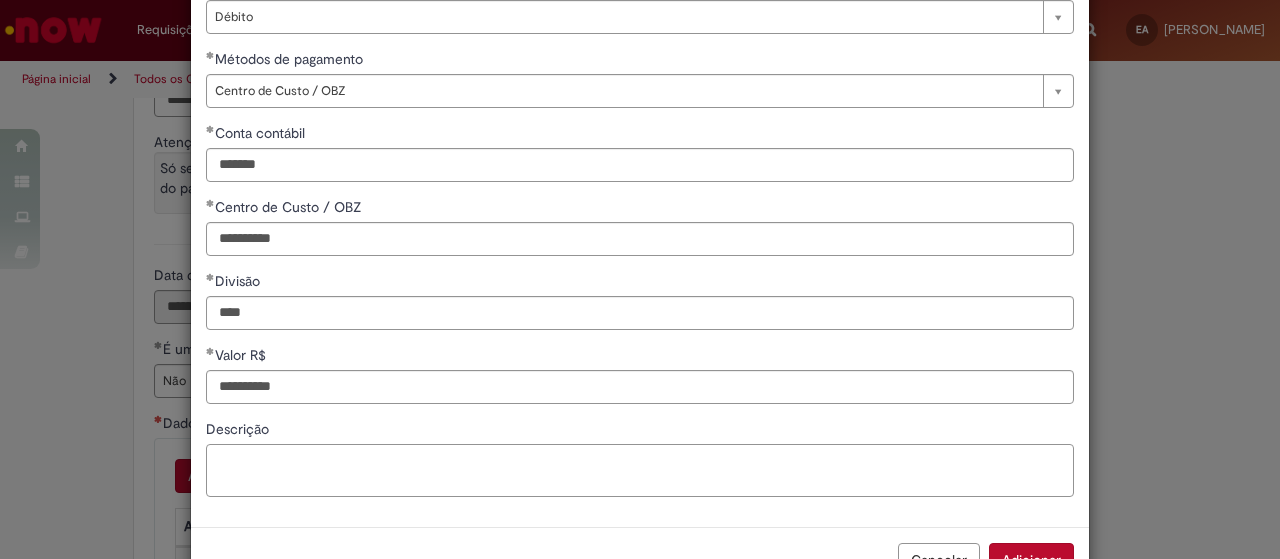 paste on "**********" 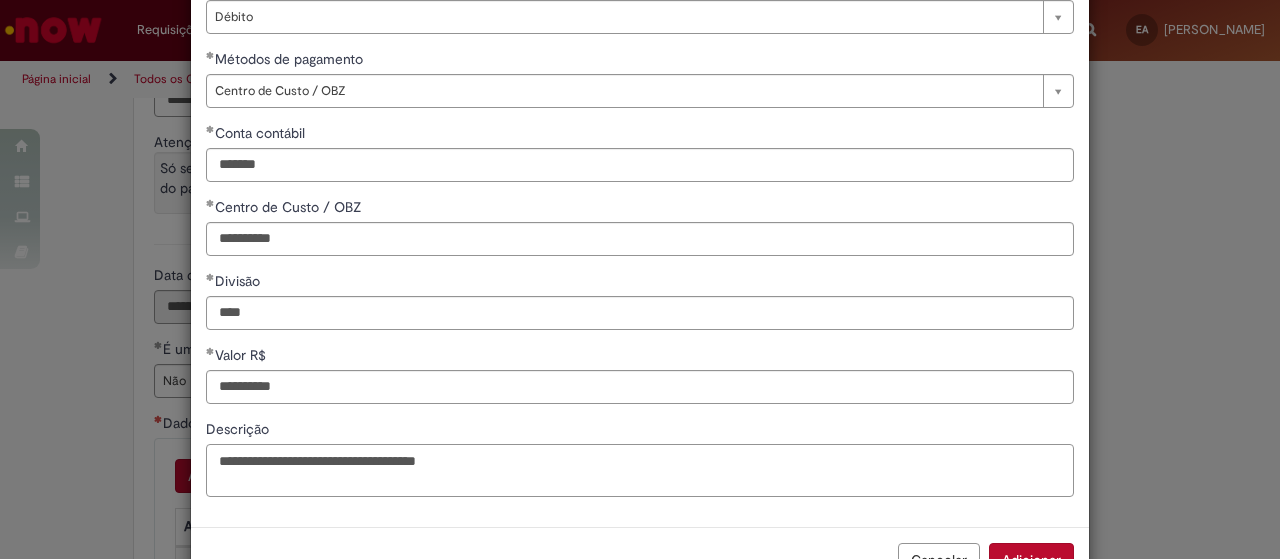 drag, startPoint x: 552, startPoint y: 458, endPoint x: 106, endPoint y: 463, distance: 446.028 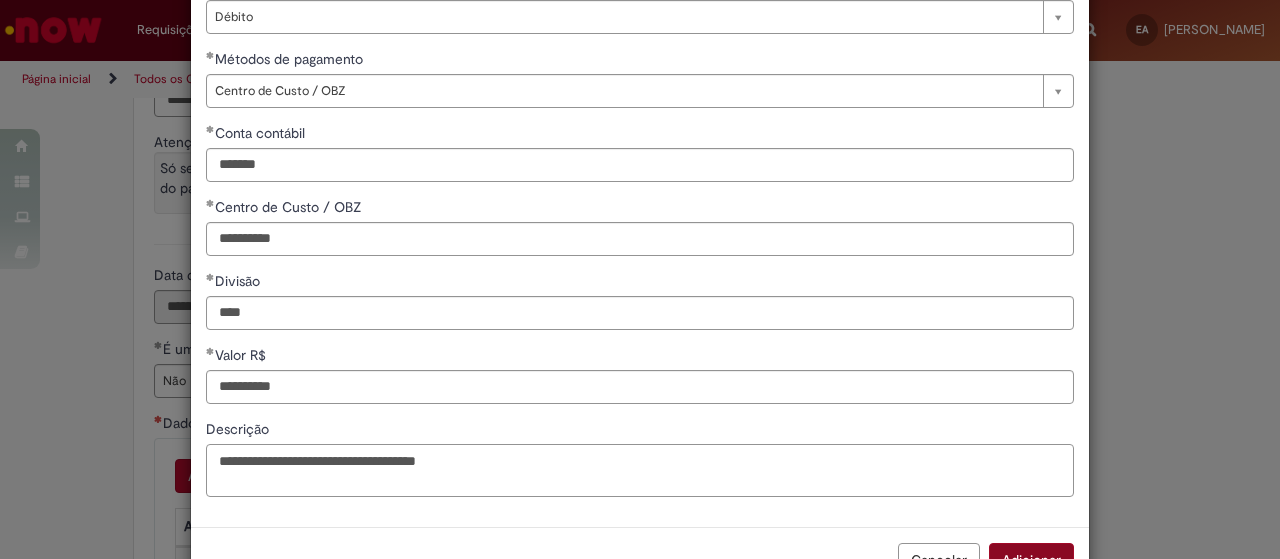 type on "**********" 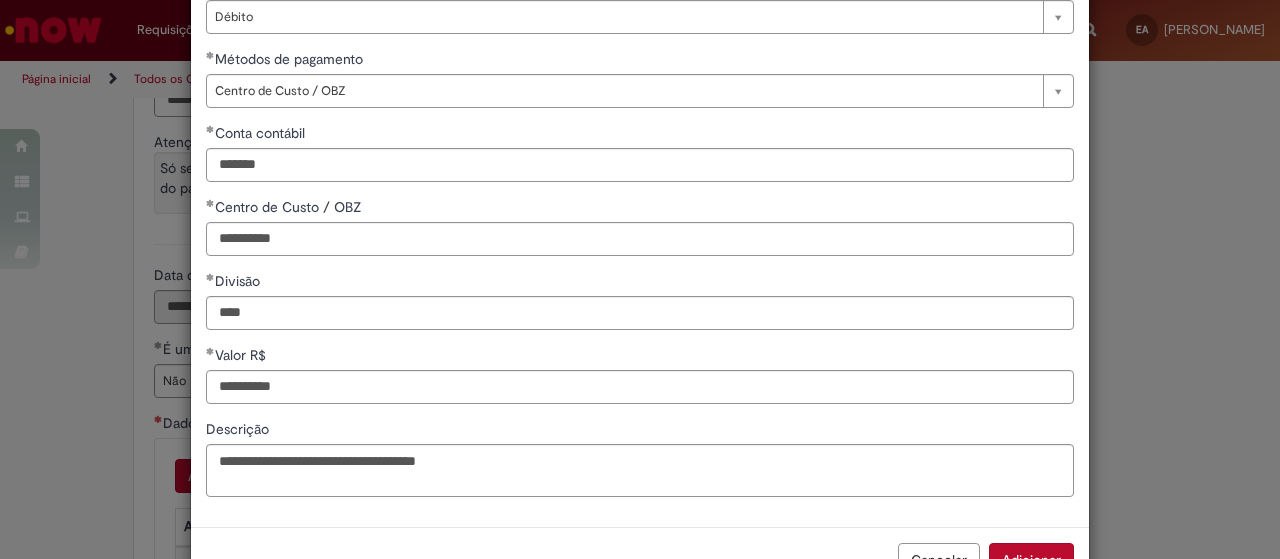 click on "Adicionar" at bounding box center (1031, 560) 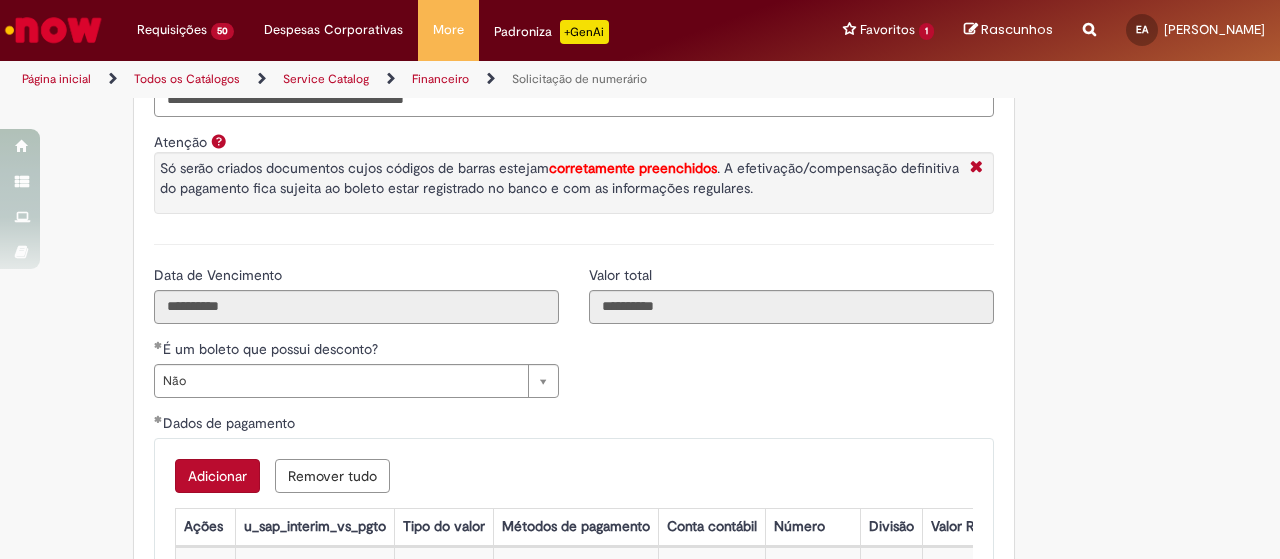 scroll, scrollTop: 216, scrollLeft: 0, axis: vertical 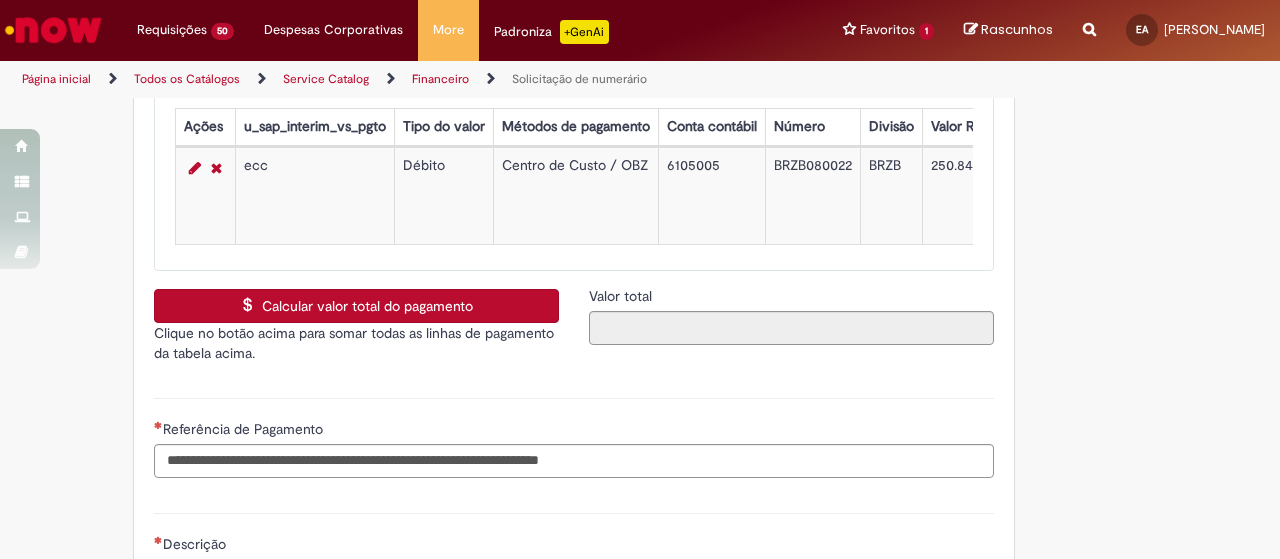 click on "Calcular valor total do pagamento" at bounding box center [356, 306] 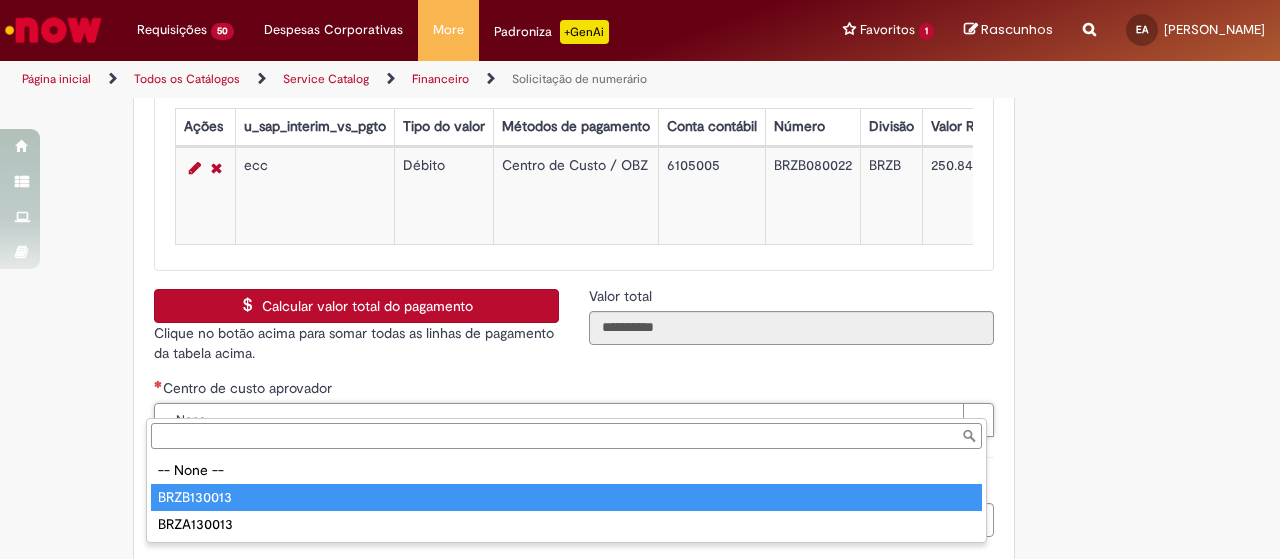 type on "**********" 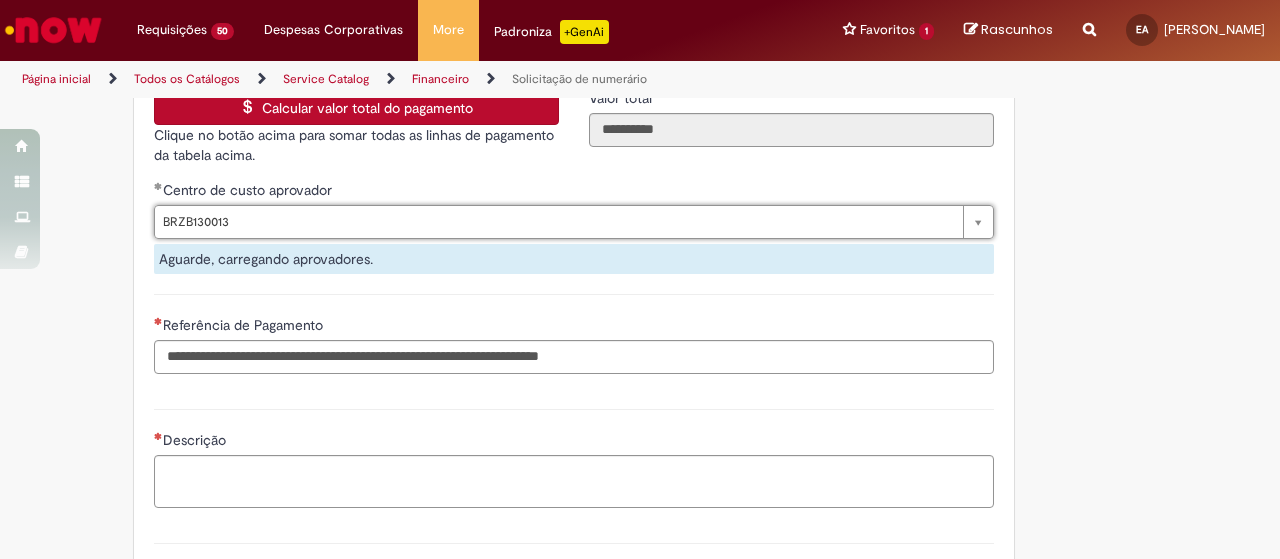 scroll, scrollTop: 3900, scrollLeft: 0, axis: vertical 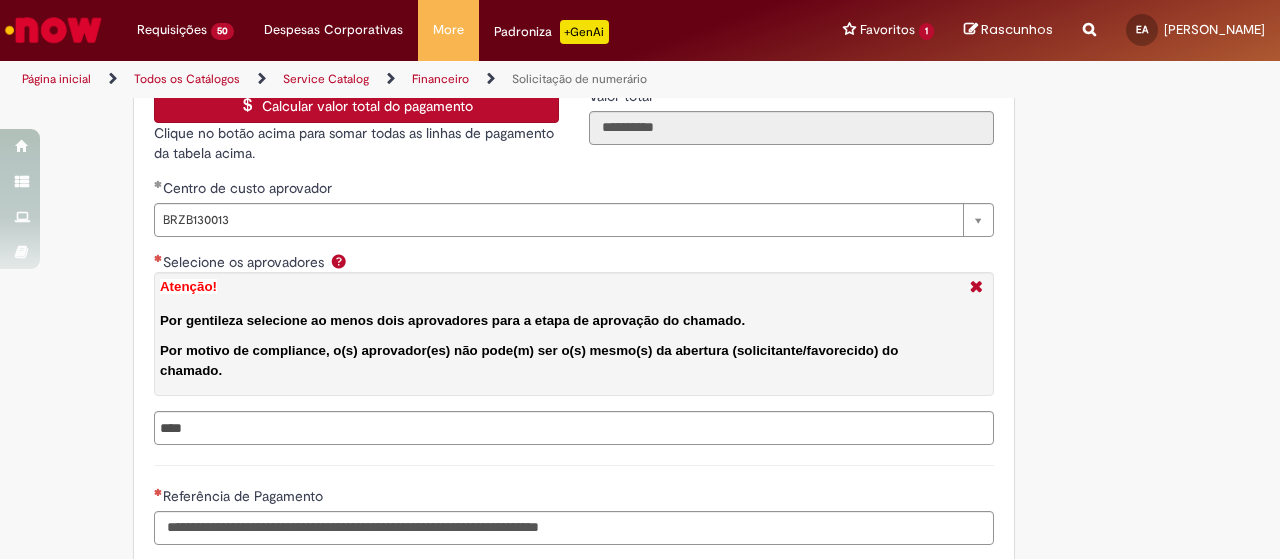 click on "Por motivo de compliance, o(s) aprovador(es) não pode(m) ser o(s) mesmo(s) da abertura (solicitante/favorecido) do chamado." at bounding box center [560, 360] 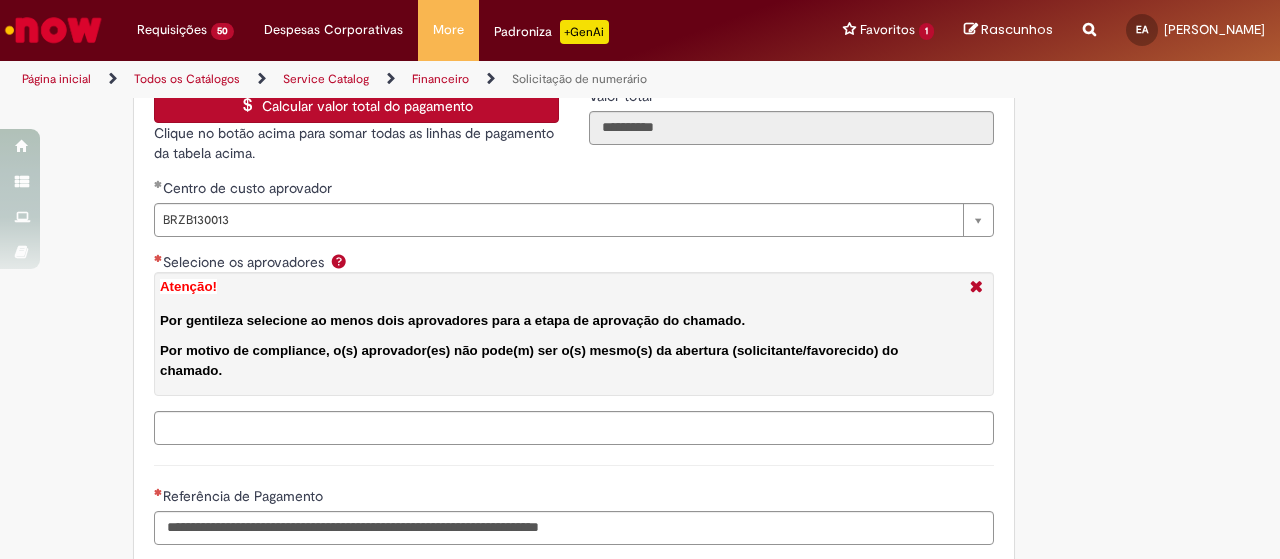 paste on "**********" 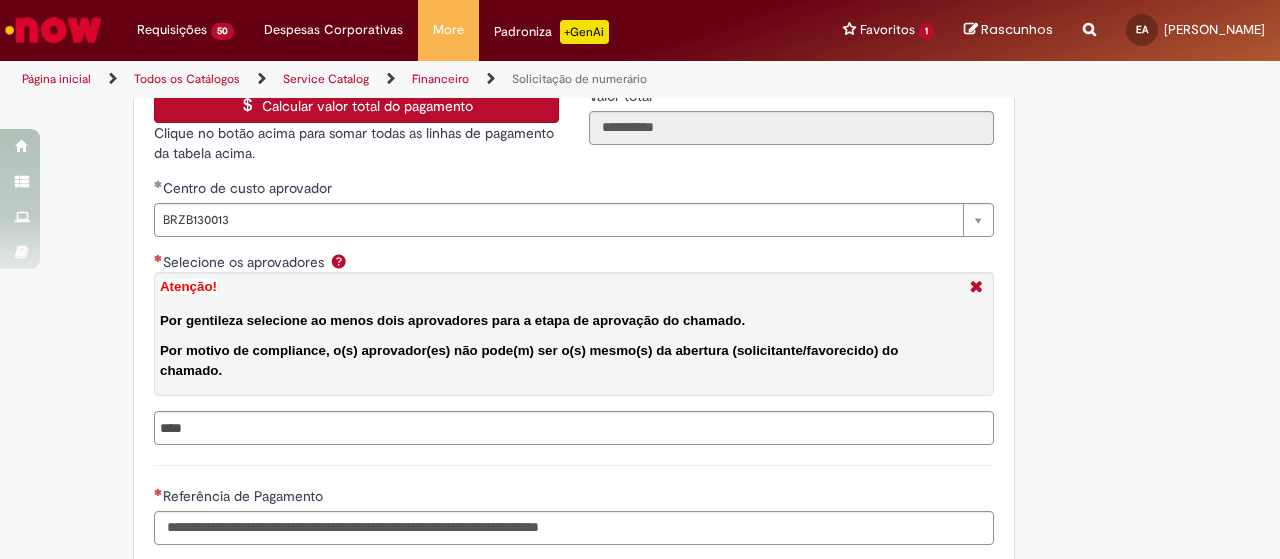 click at bounding box center (574, 428) 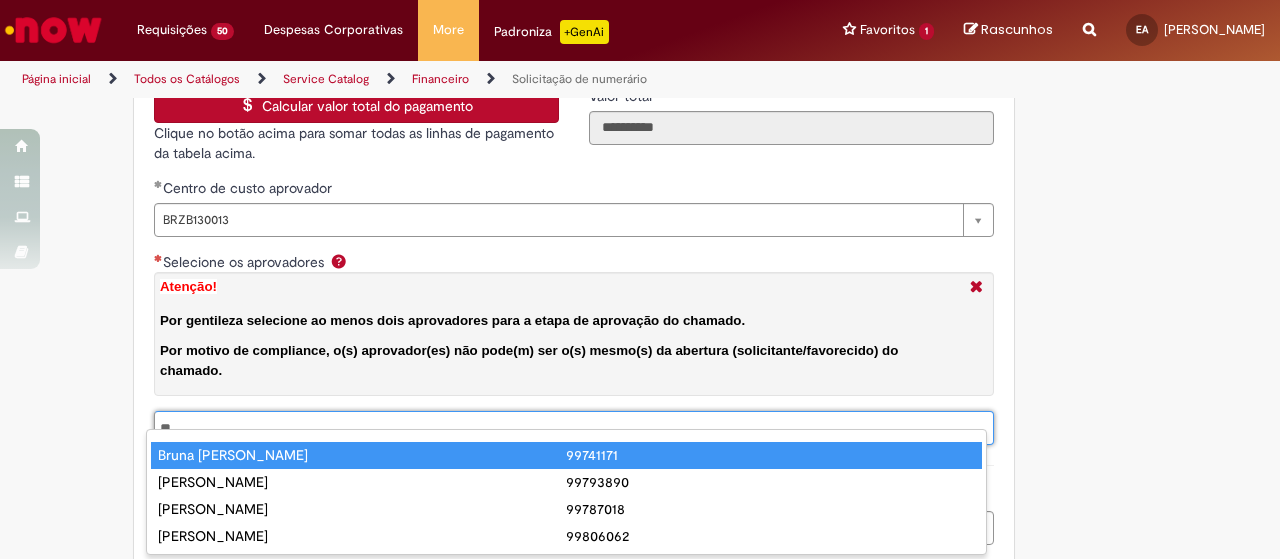 type on "*" 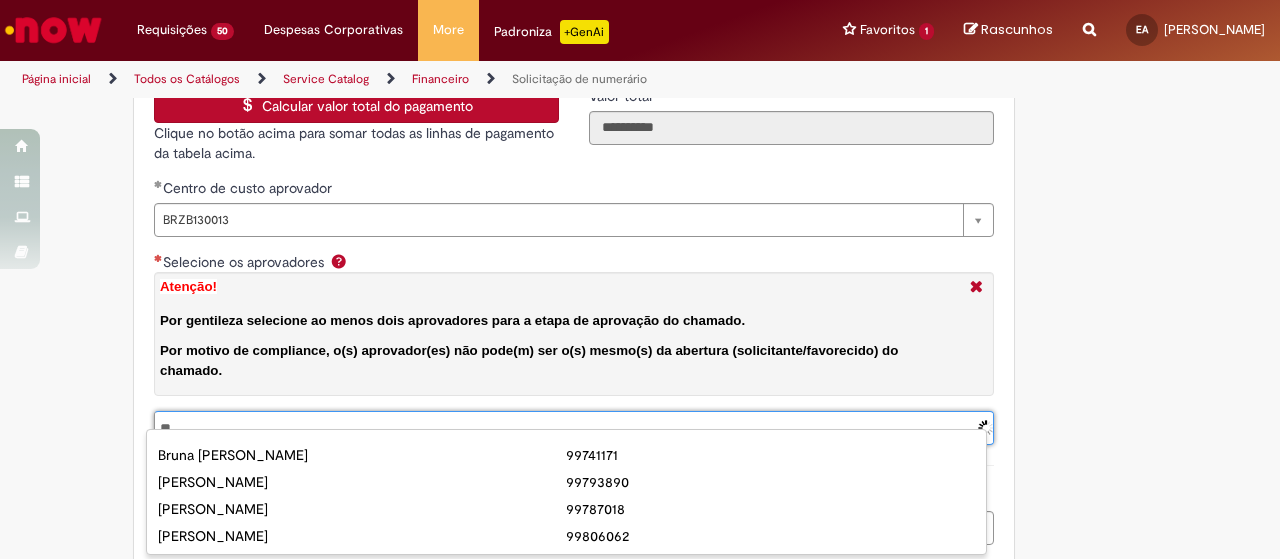 type on "*" 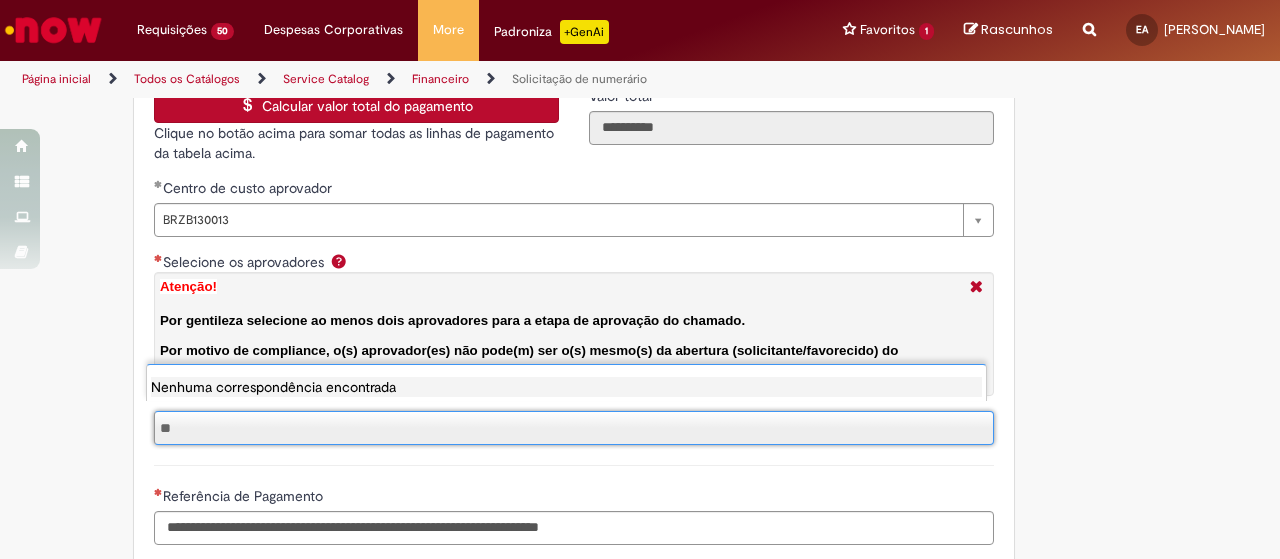 type on "*" 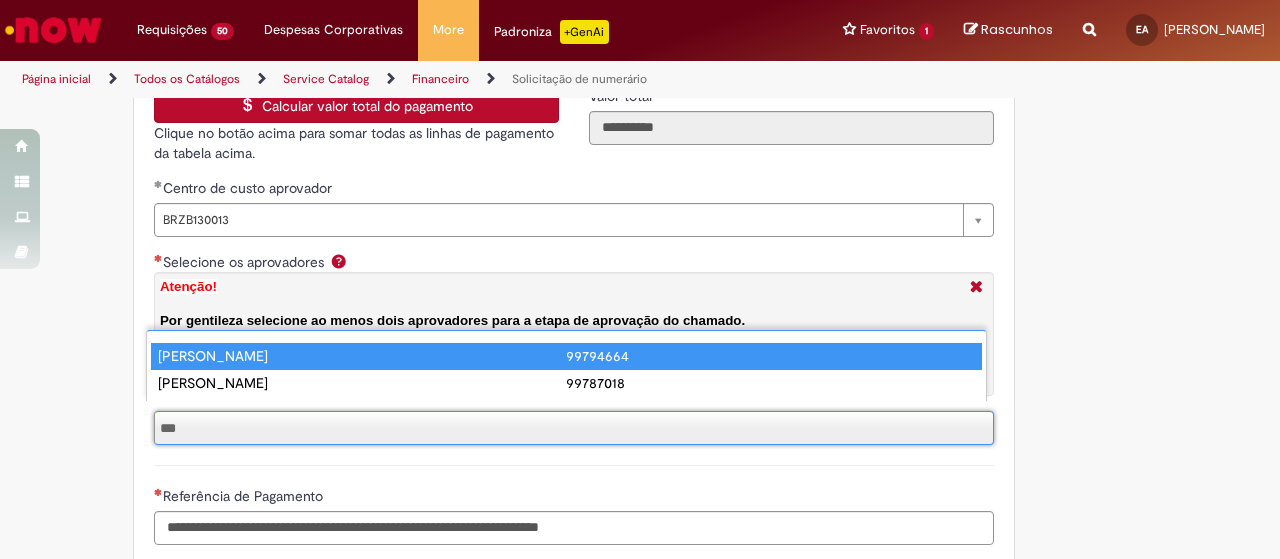 type on "***" 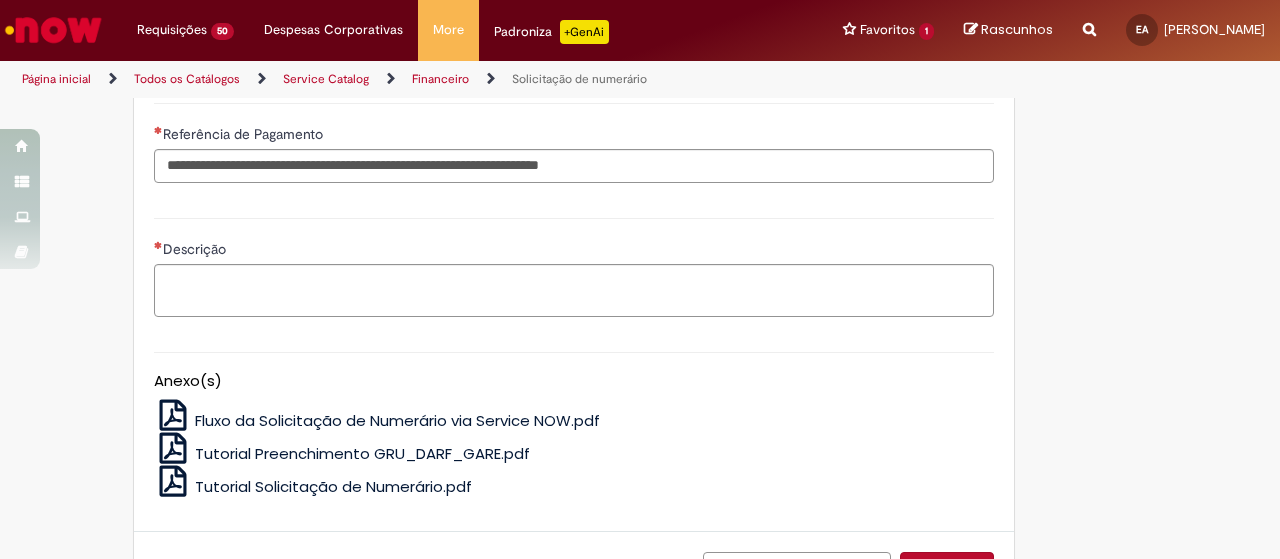 scroll, scrollTop: 4300, scrollLeft: 0, axis: vertical 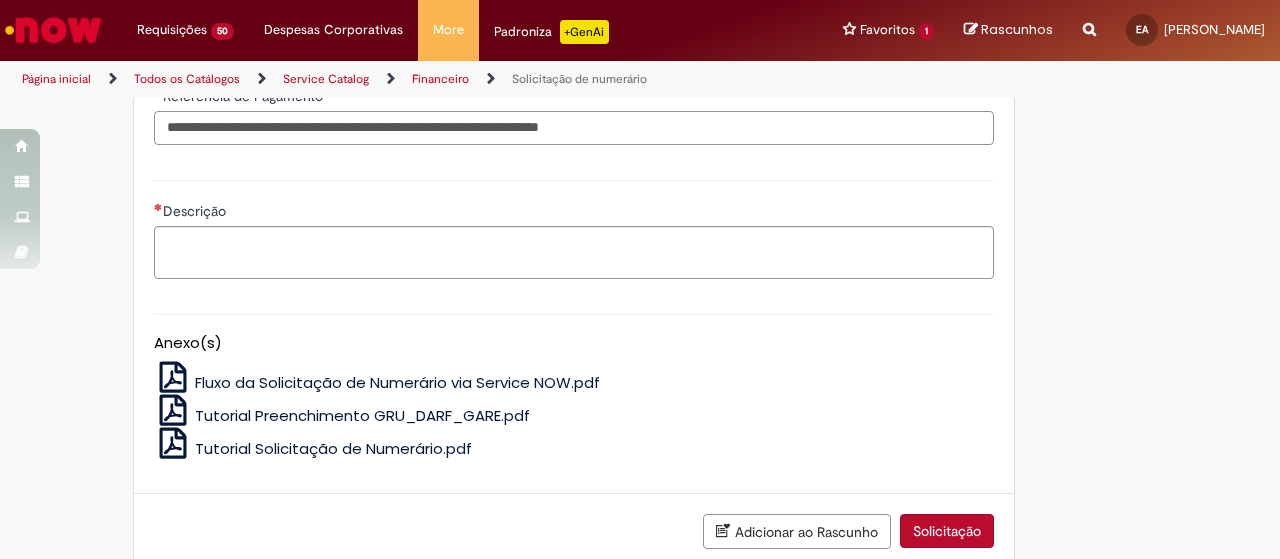 click on "Referência de Pagamento" at bounding box center [574, 128] 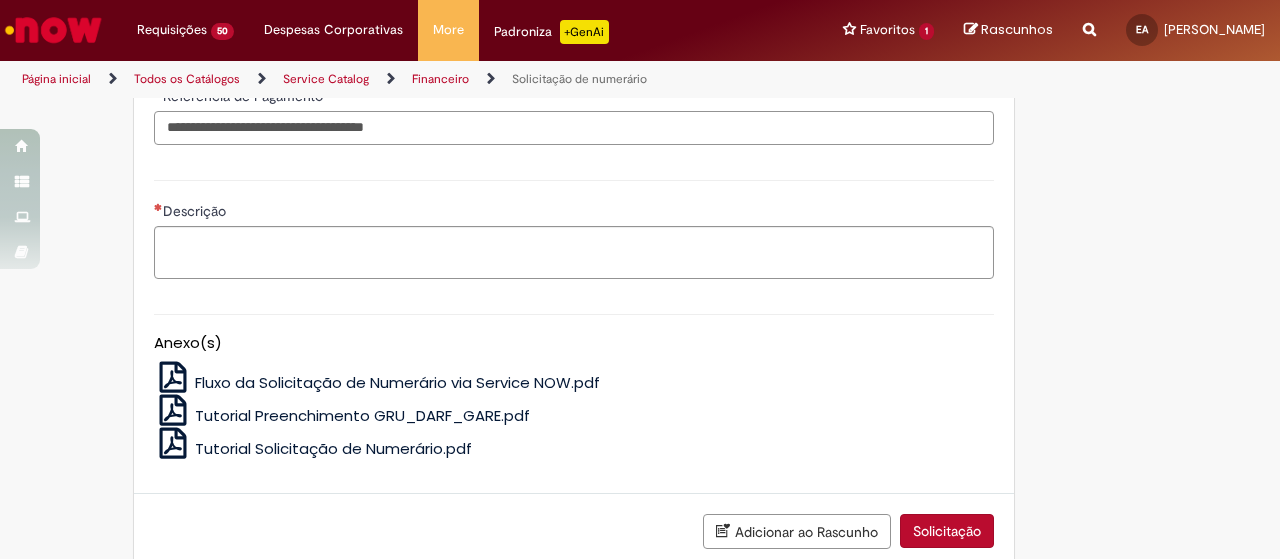 type on "**********" 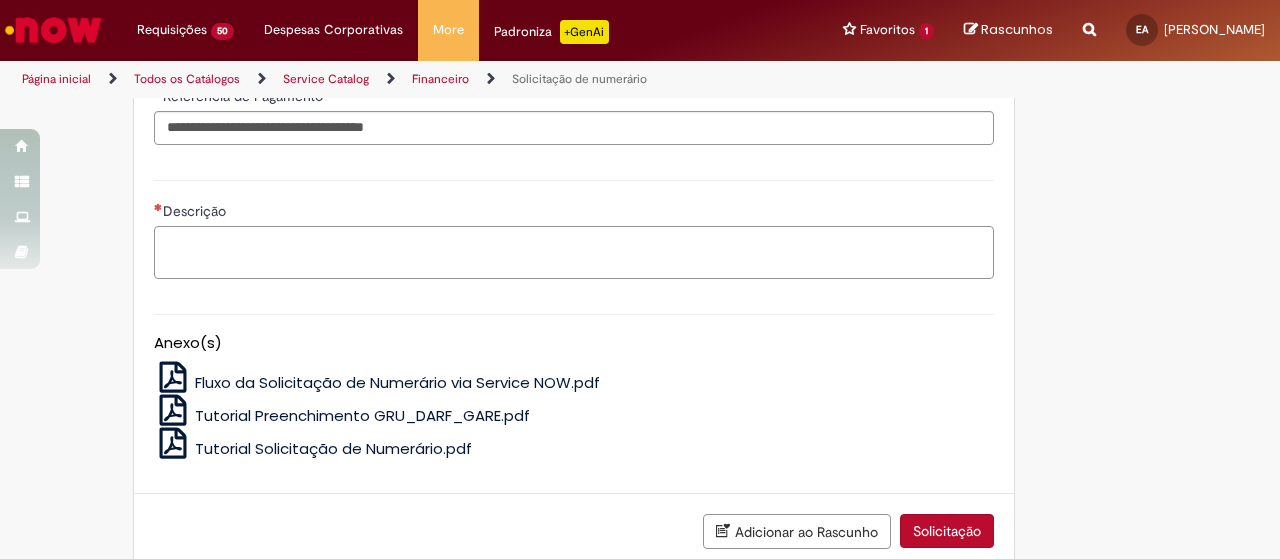 click on "Descrição" at bounding box center [574, 252] 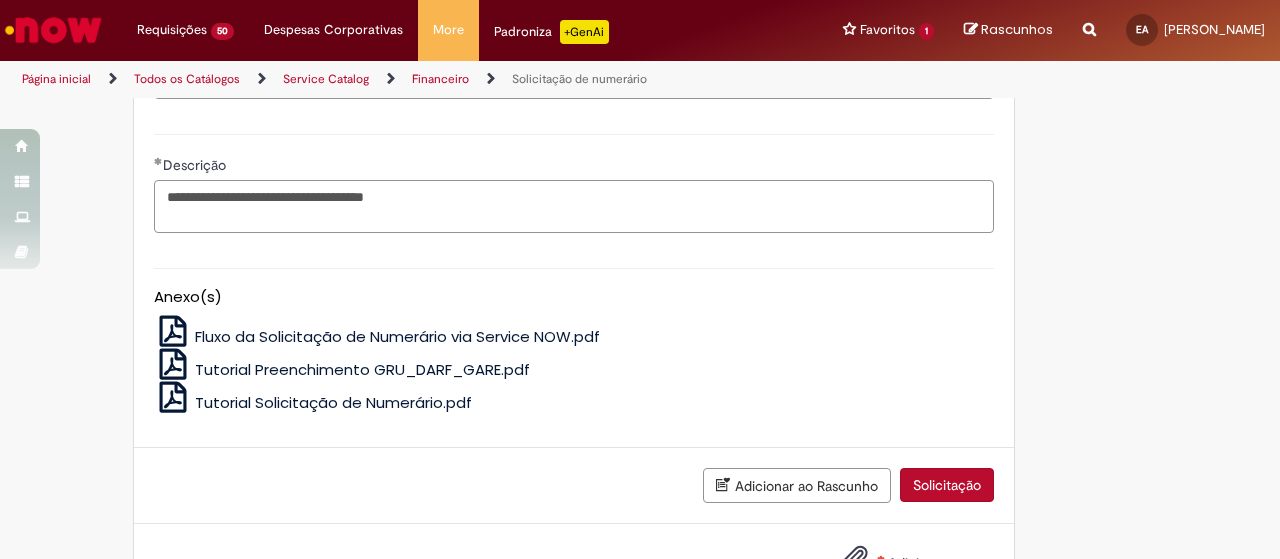 scroll, scrollTop: 4405, scrollLeft: 0, axis: vertical 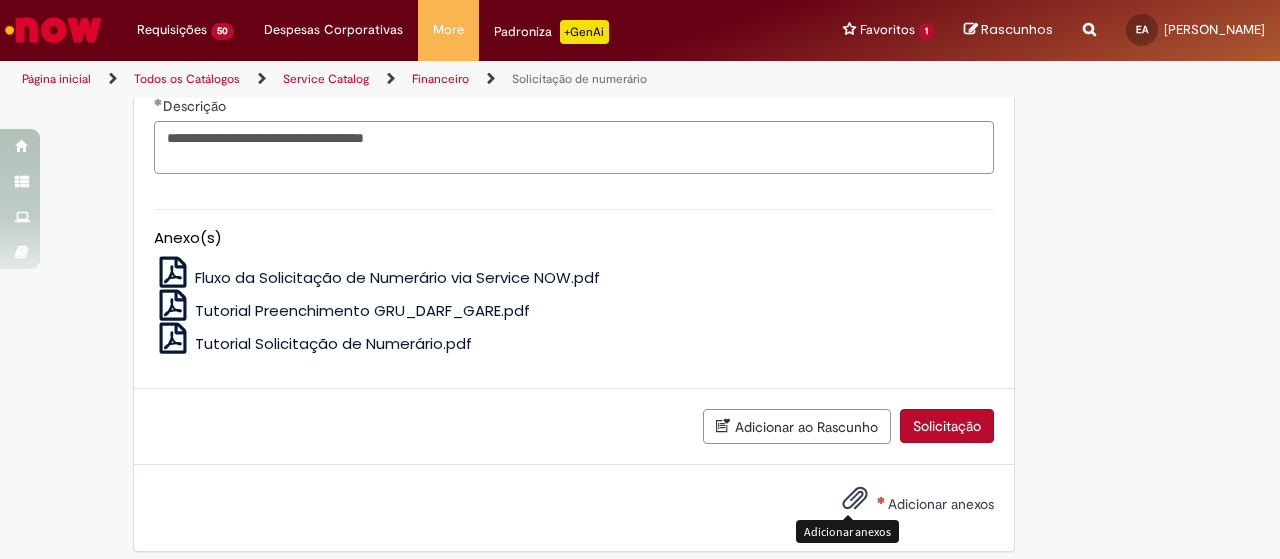 type on "**********" 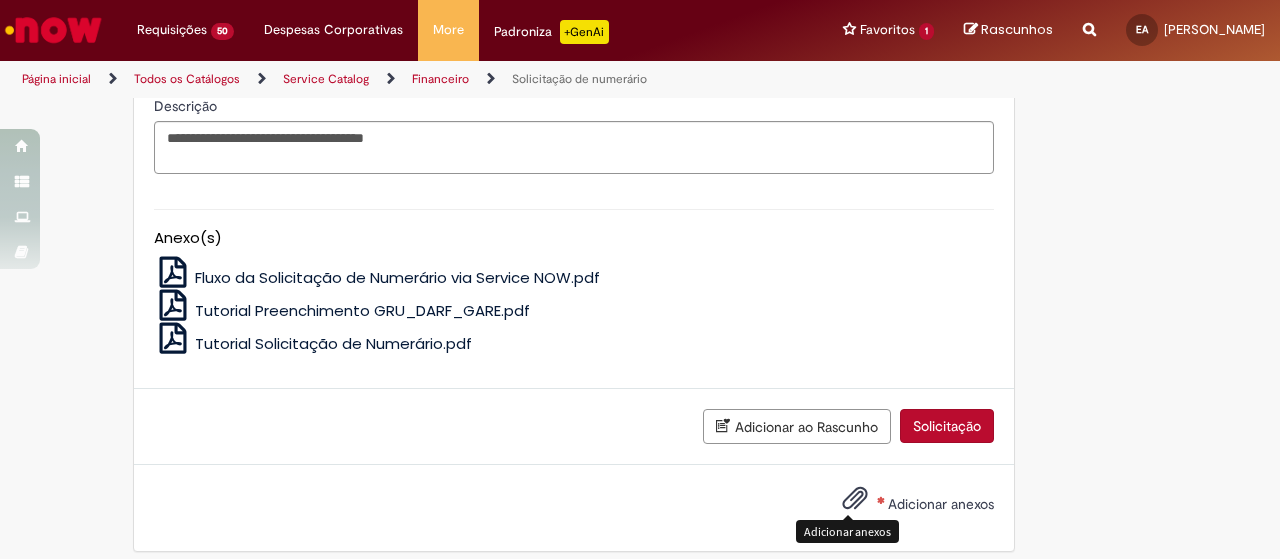 click at bounding box center (855, 499) 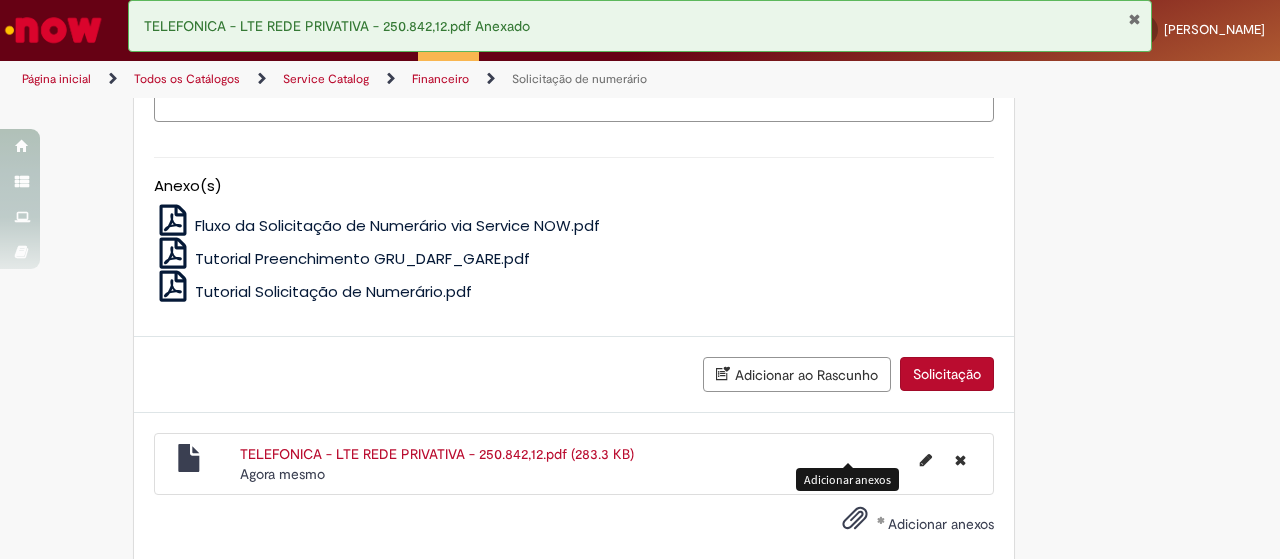 scroll, scrollTop: 4476, scrollLeft: 0, axis: vertical 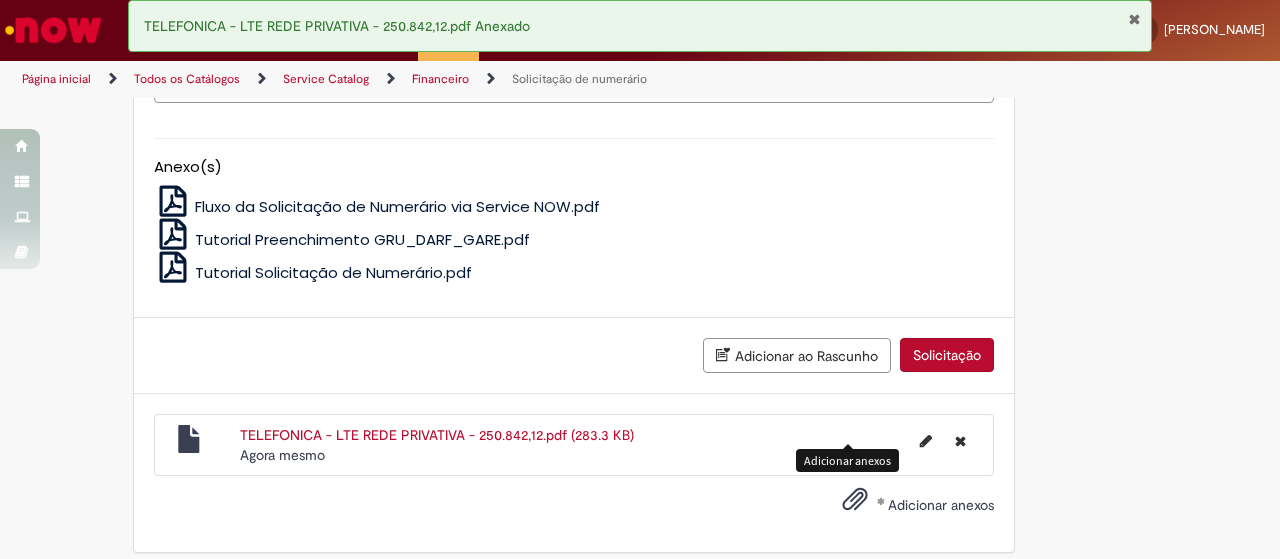 click on "Adicionar ao Rascunho        Solicitação" at bounding box center (574, 356) 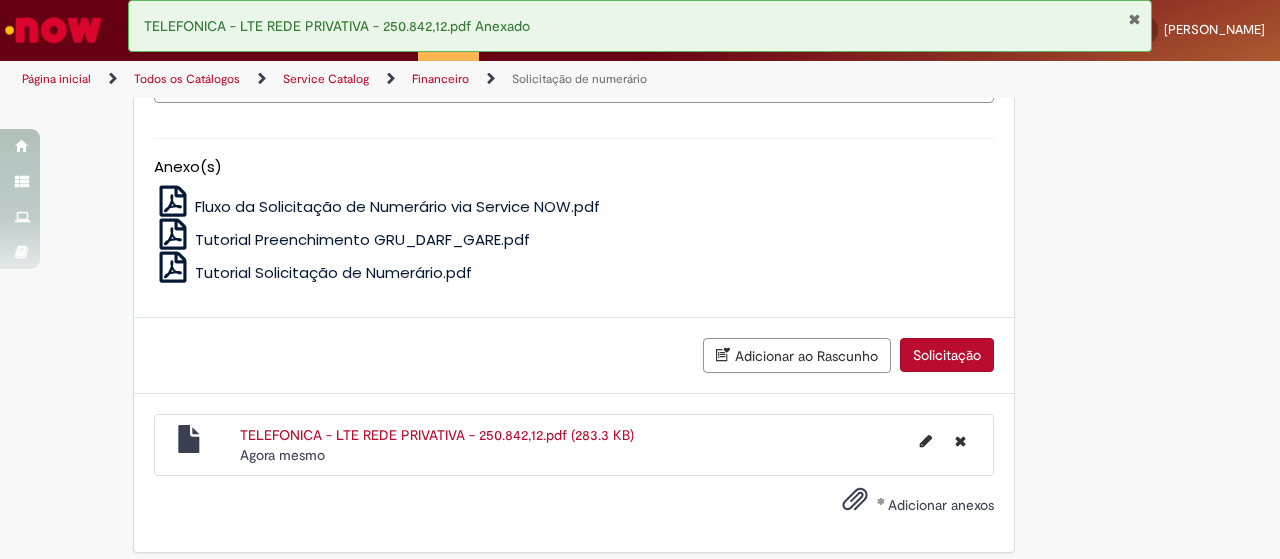 click on "Solicitação" at bounding box center (947, 355) 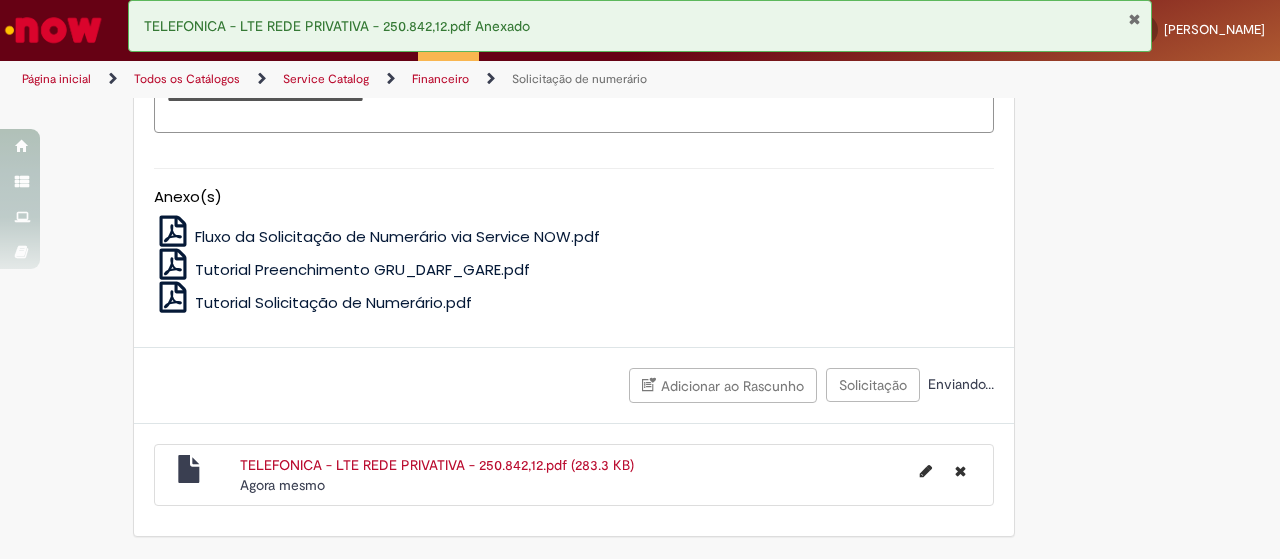 scroll, scrollTop: 4431, scrollLeft: 0, axis: vertical 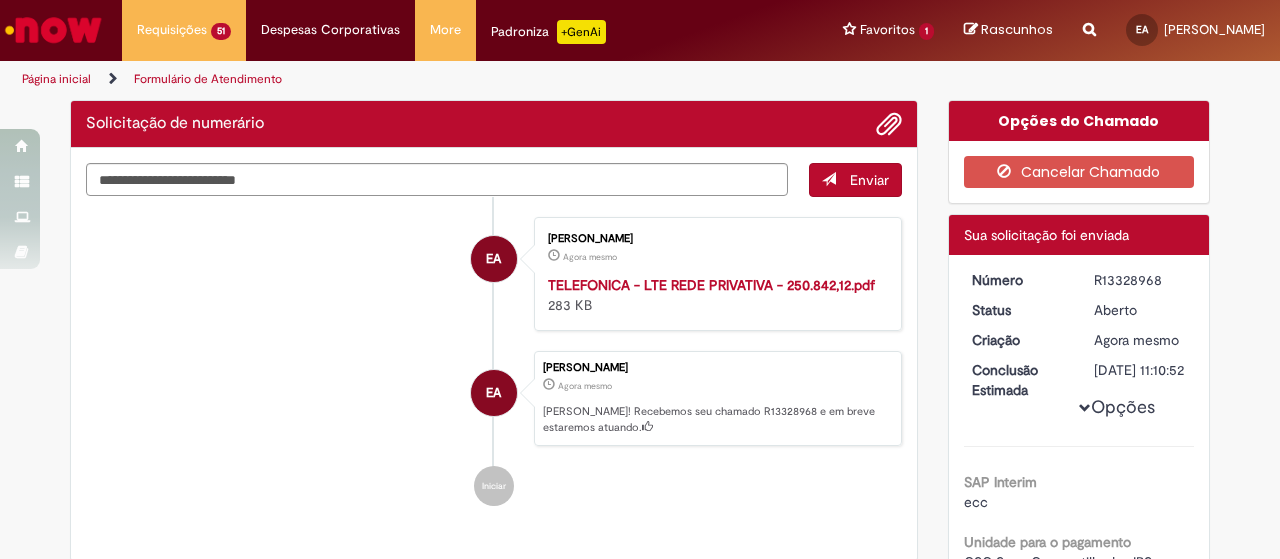 click on "R13328968" at bounding box center (1140, 280) 